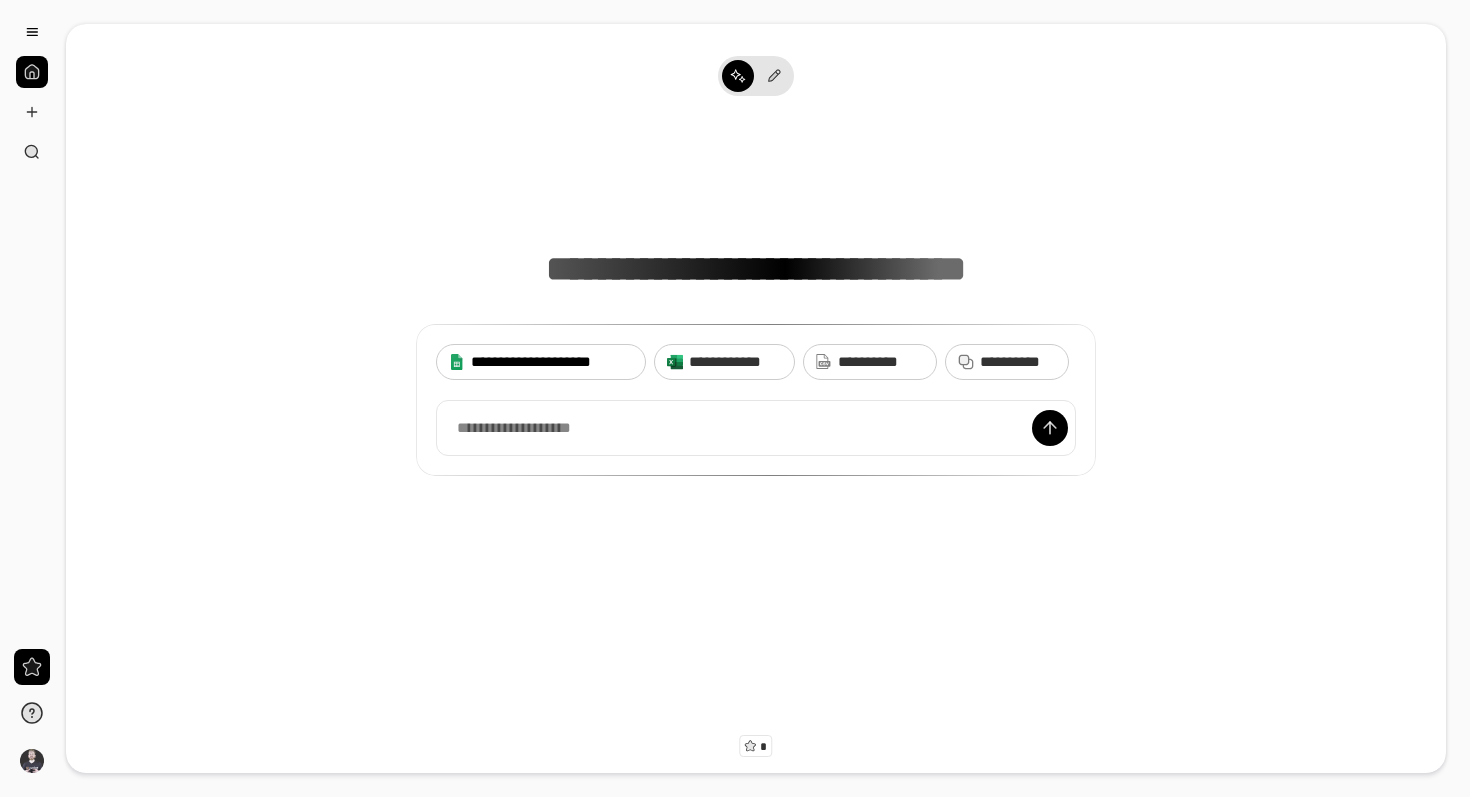 scroll, scrollTop: 0, scrollLeft: 0, axis: both 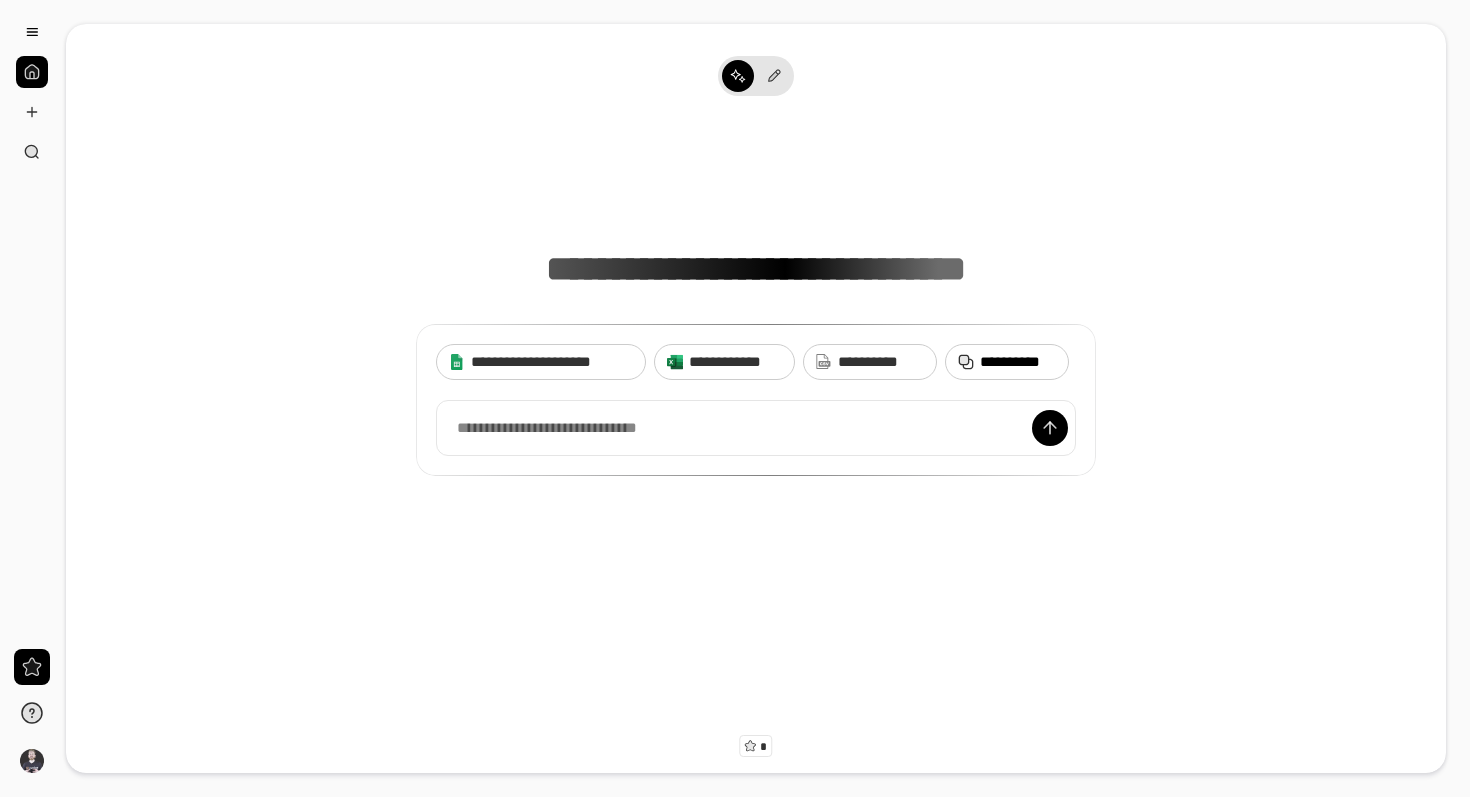 click on "**********" at bounding box center (1018, 362) 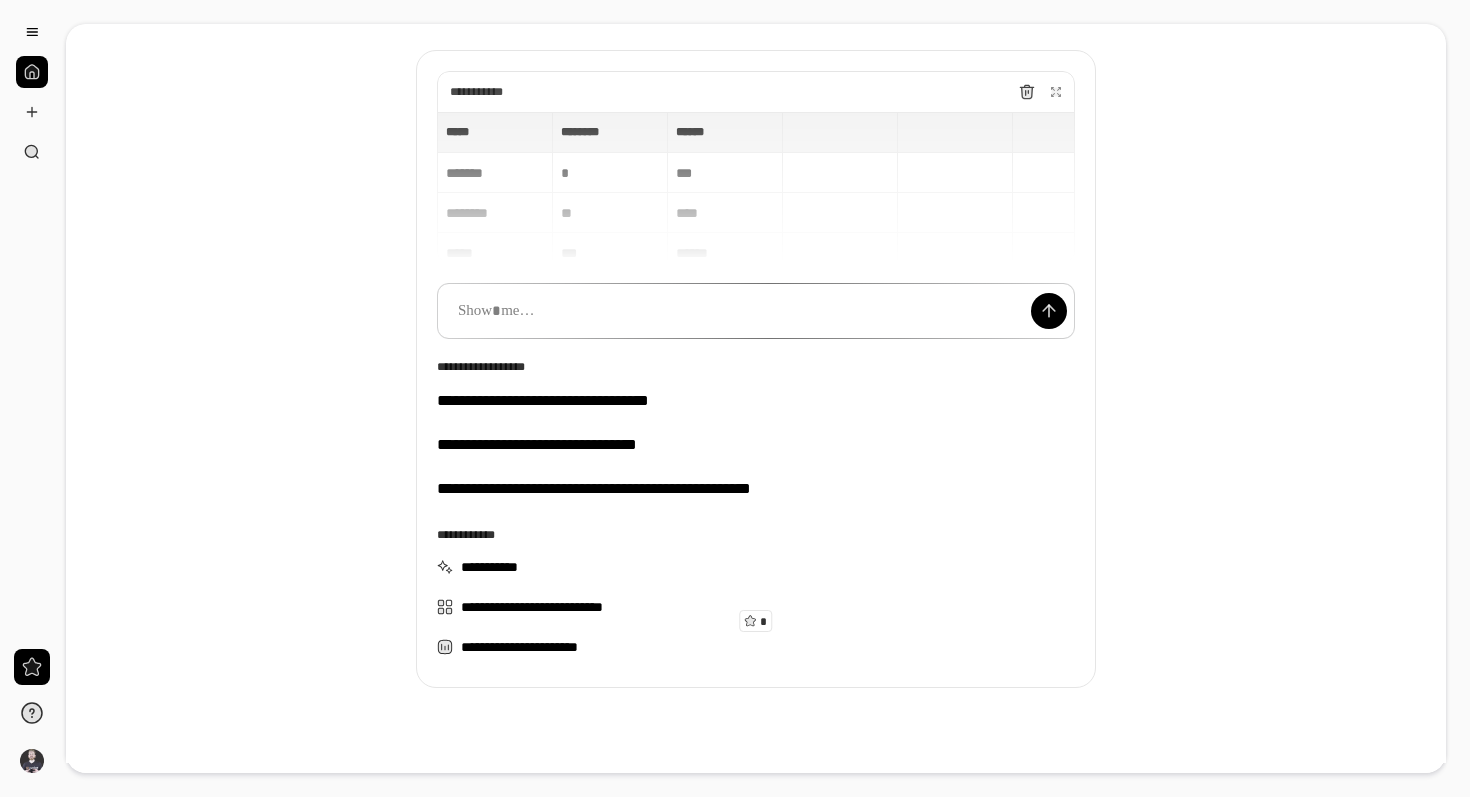 scroll, scrollTop: 160, scrollLeft: 0, axis: vertical 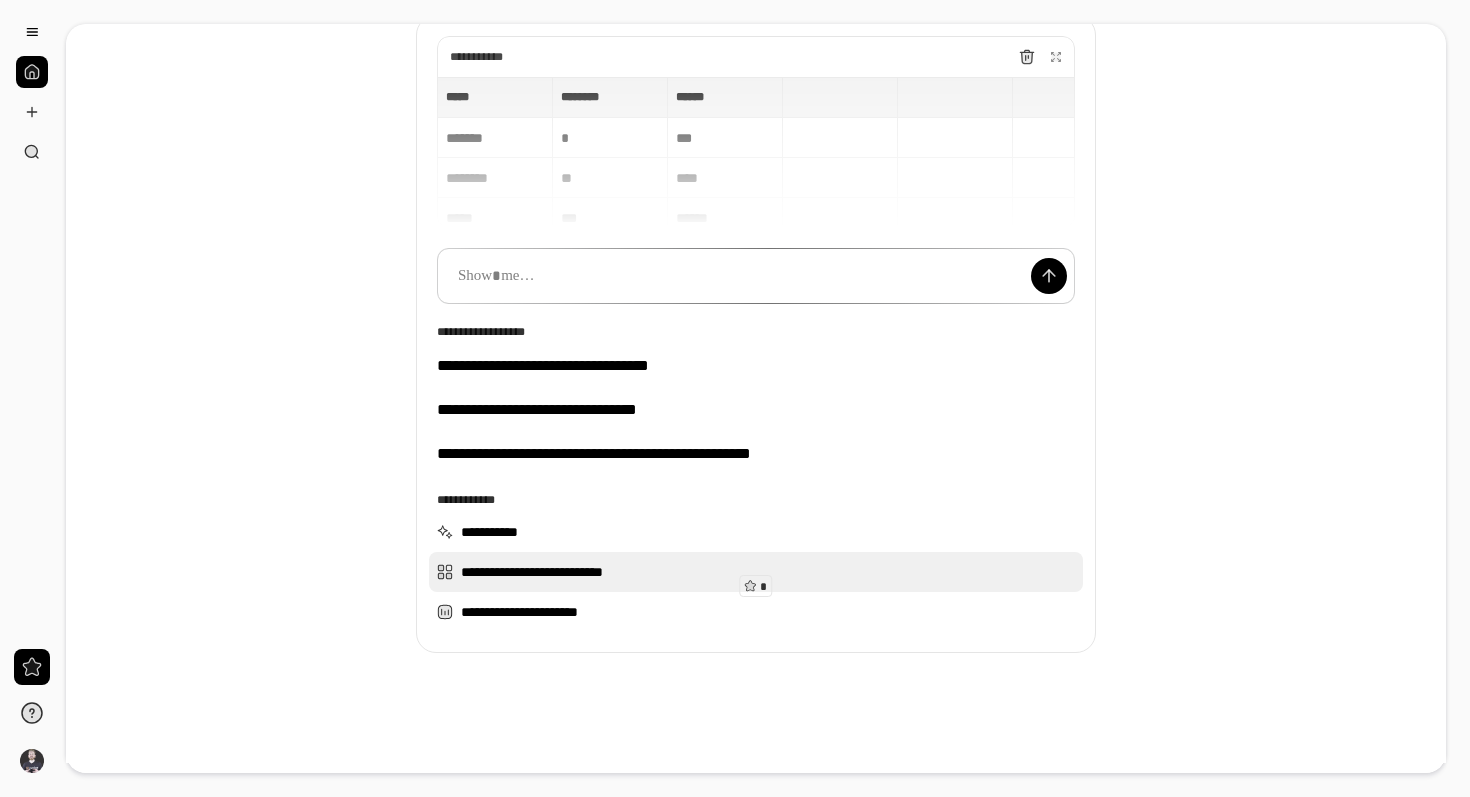 click on "**********" at bounding box center (756, 572) 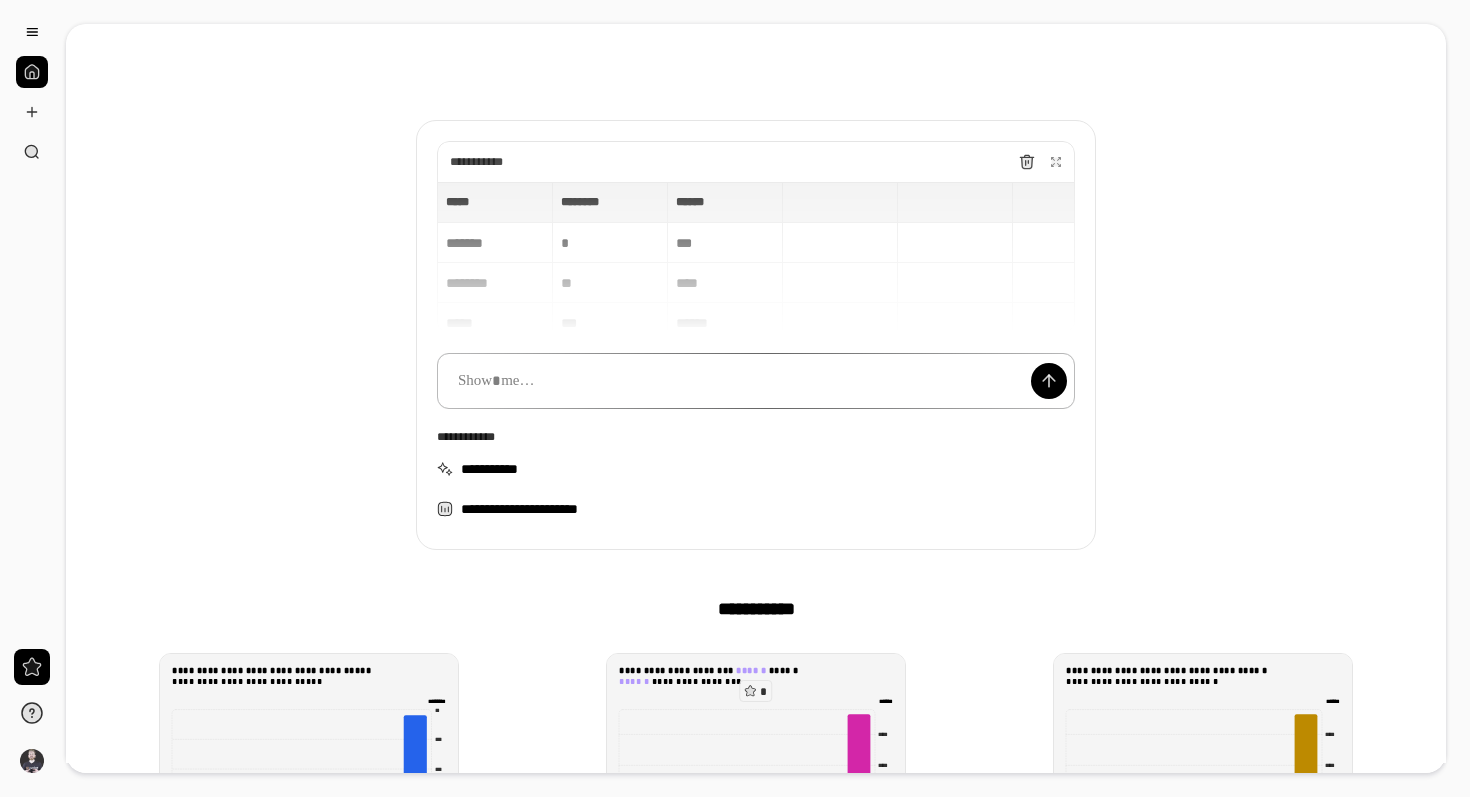 scroll, scrollTop: 19, scrollLeft: 0, axis: vertical 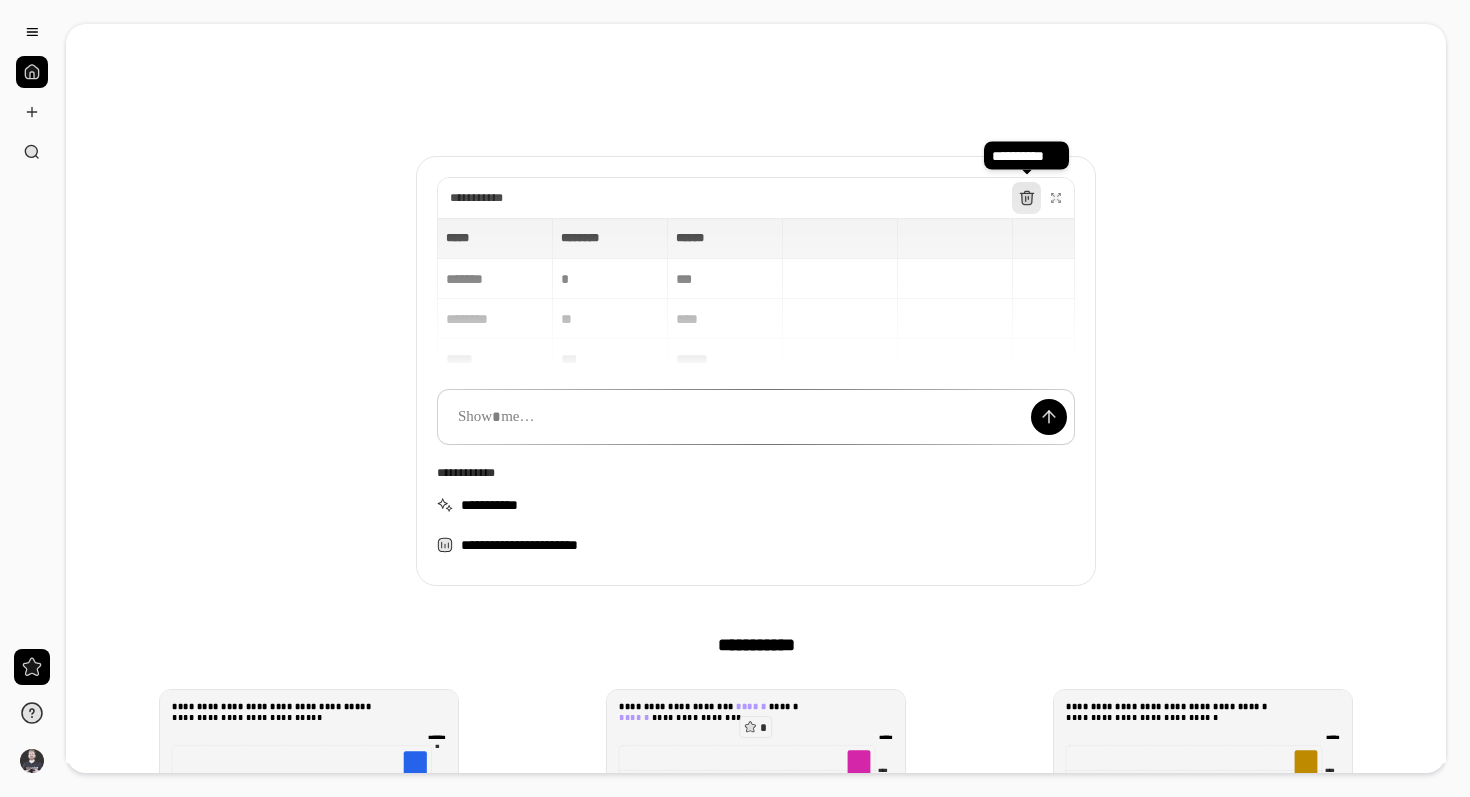 click 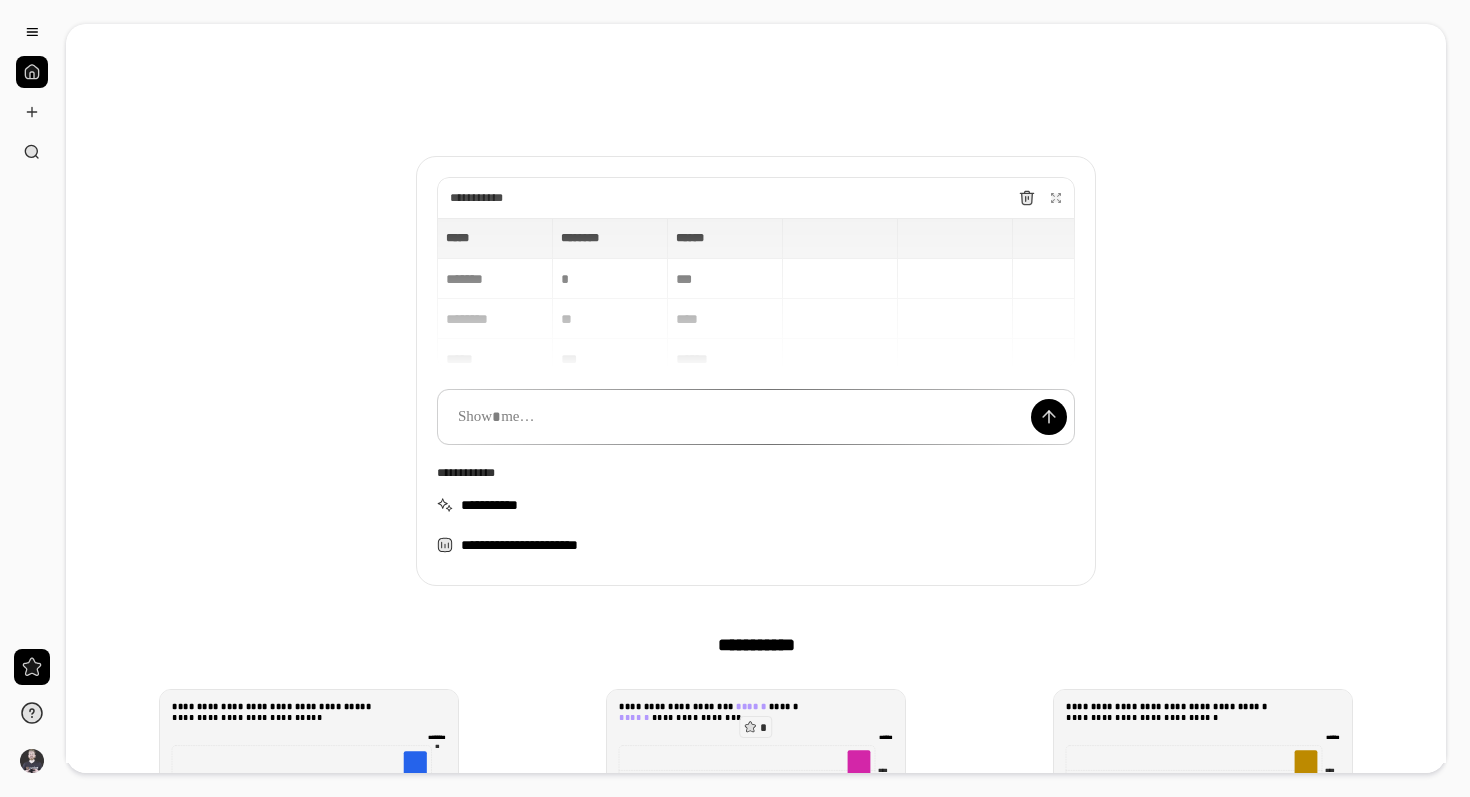 scroll, scrollTop: 0, scrollLeft: 0, axis: both 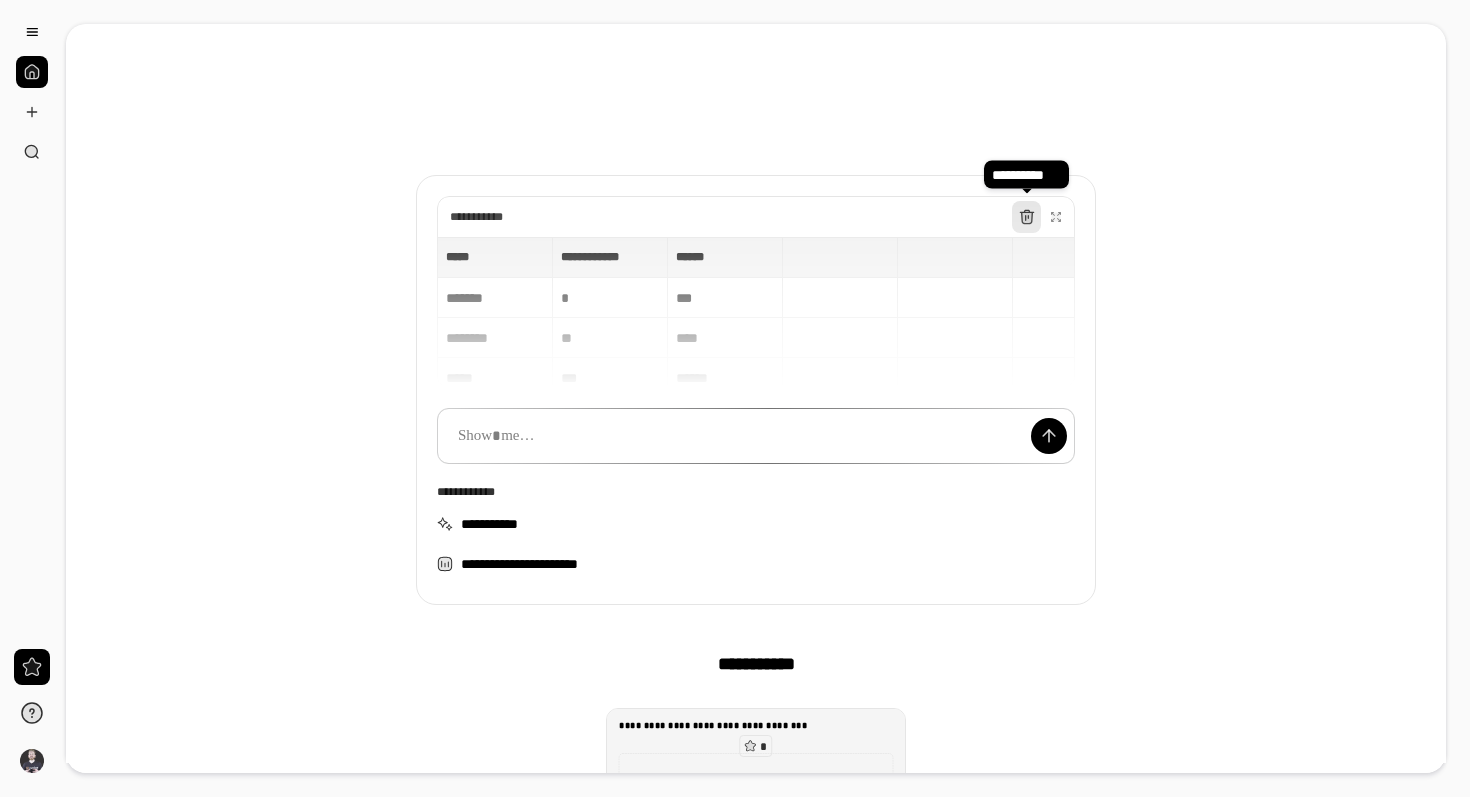 click at bounding box center (1027, 217) 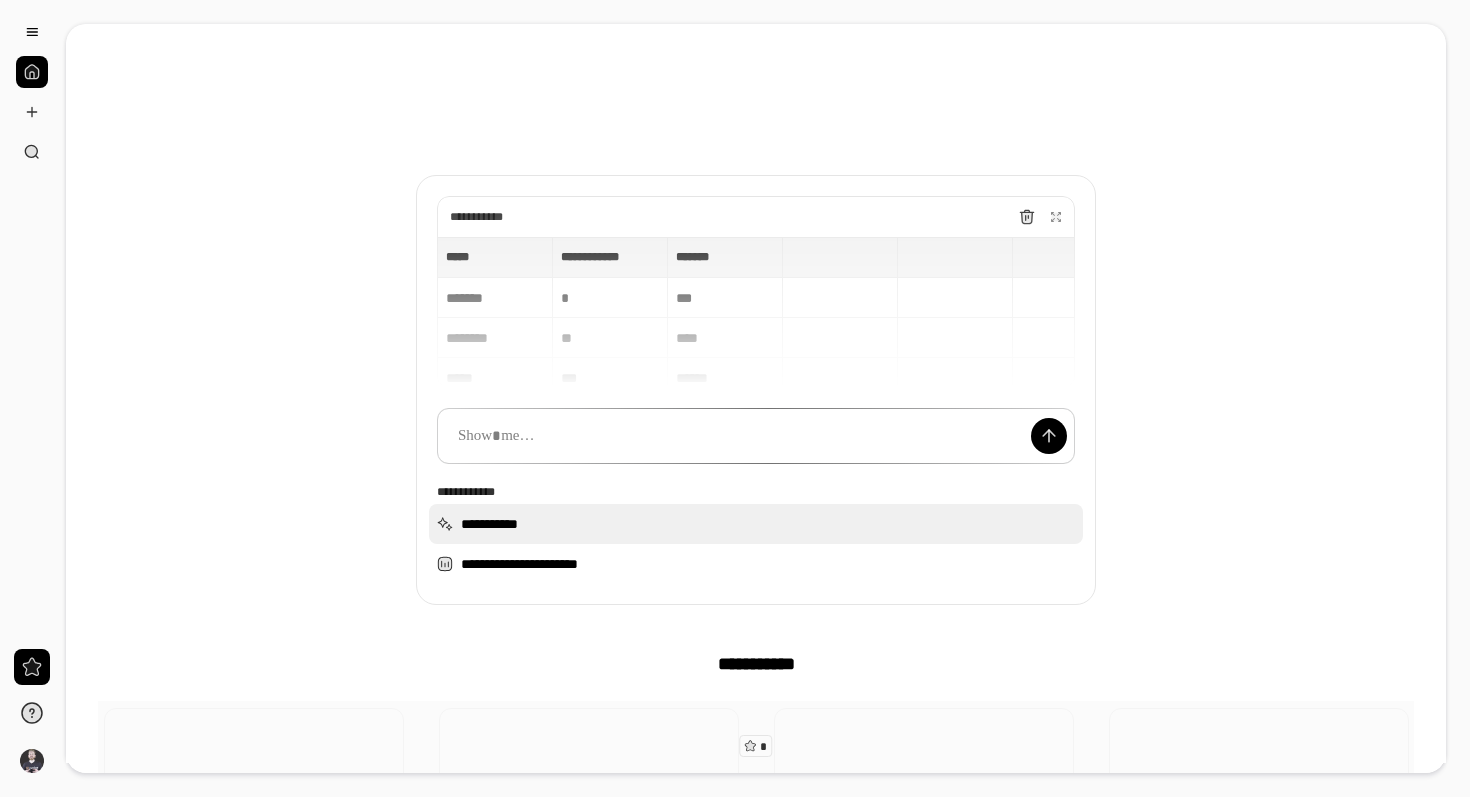 click on "**********" at bounding box center (756, 524) 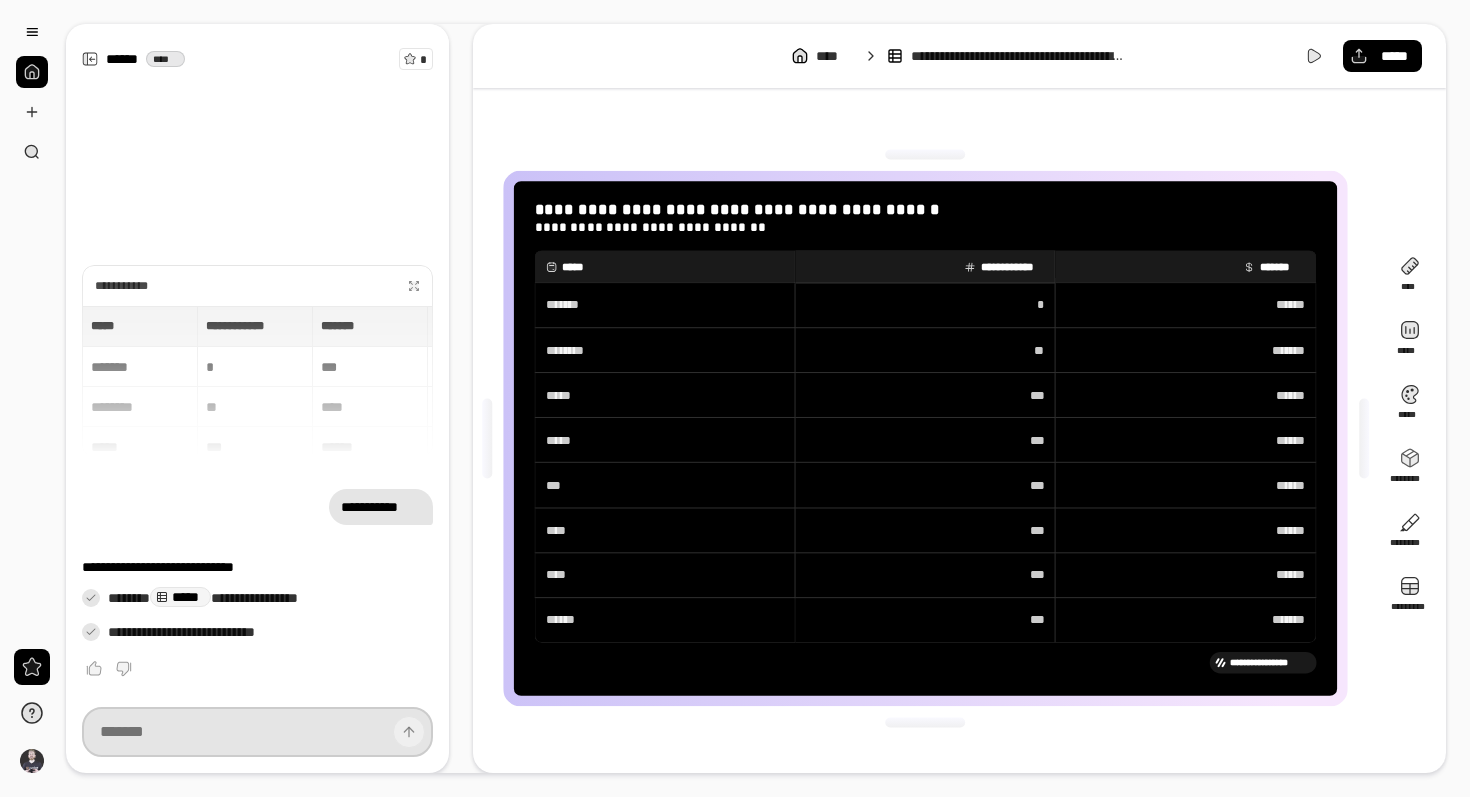 click at bounding box center [257, 732] 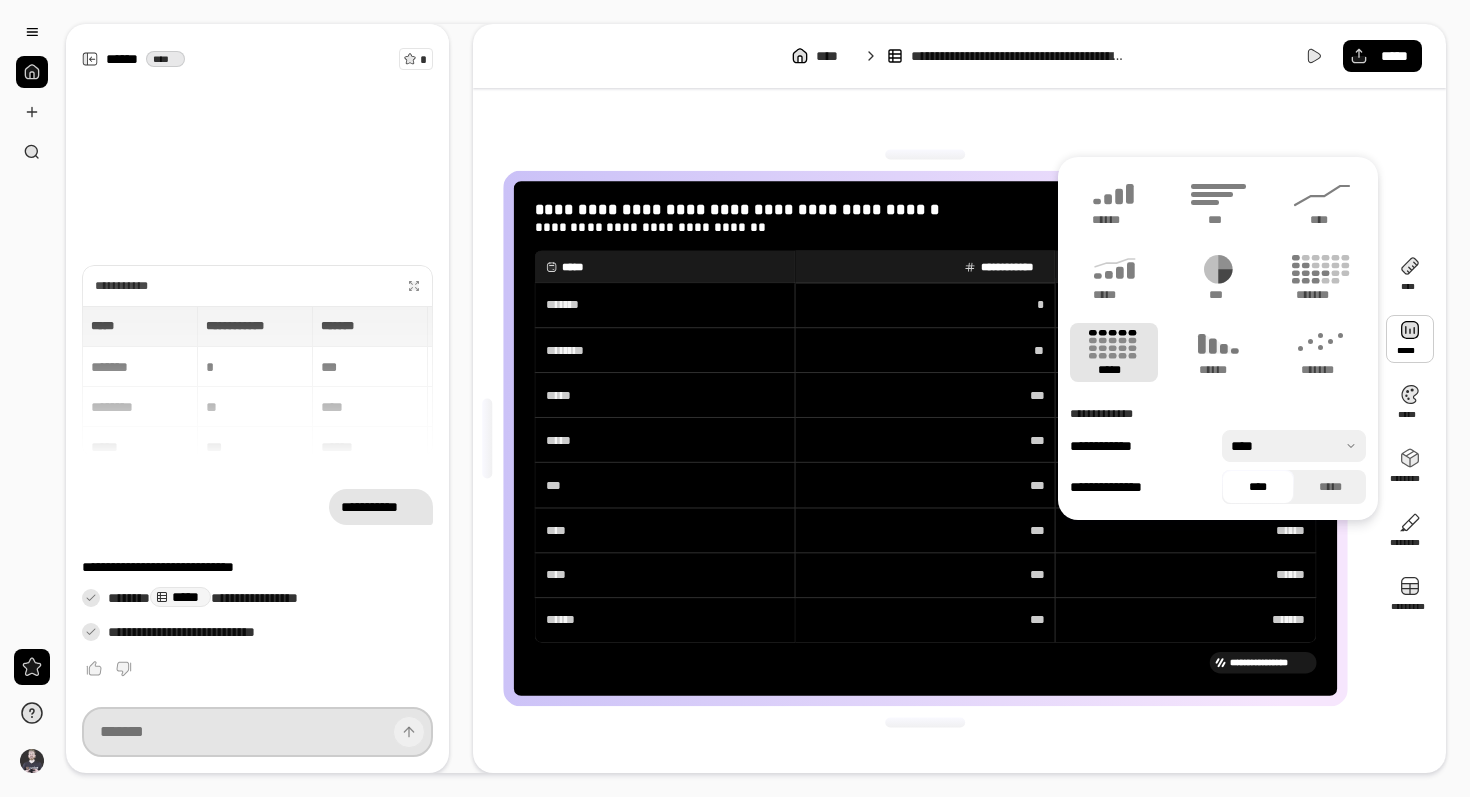 click at bounding box center [257, 732] 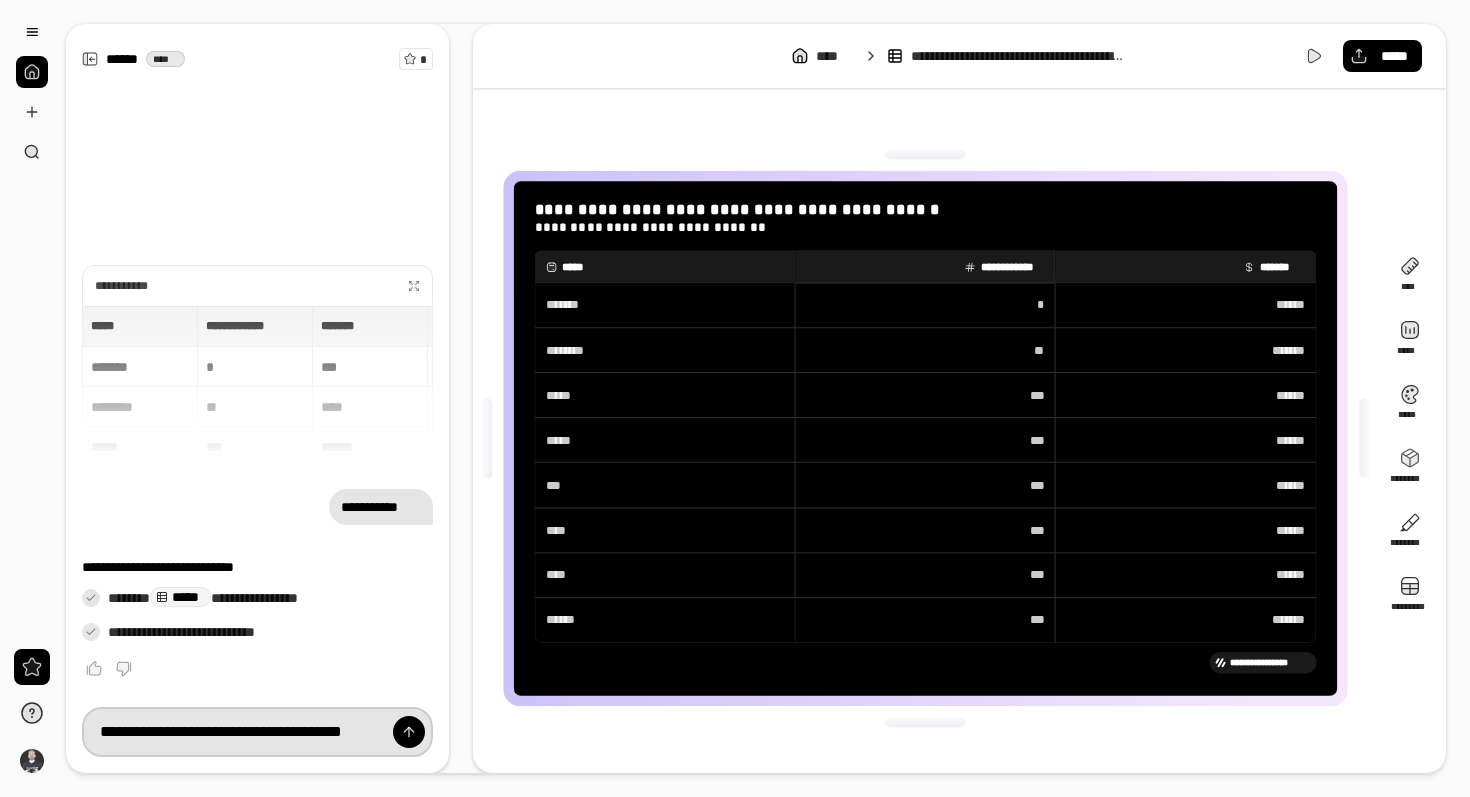 scroll, scrollTop: 0, scrollLeft: 29, axis: horizontal 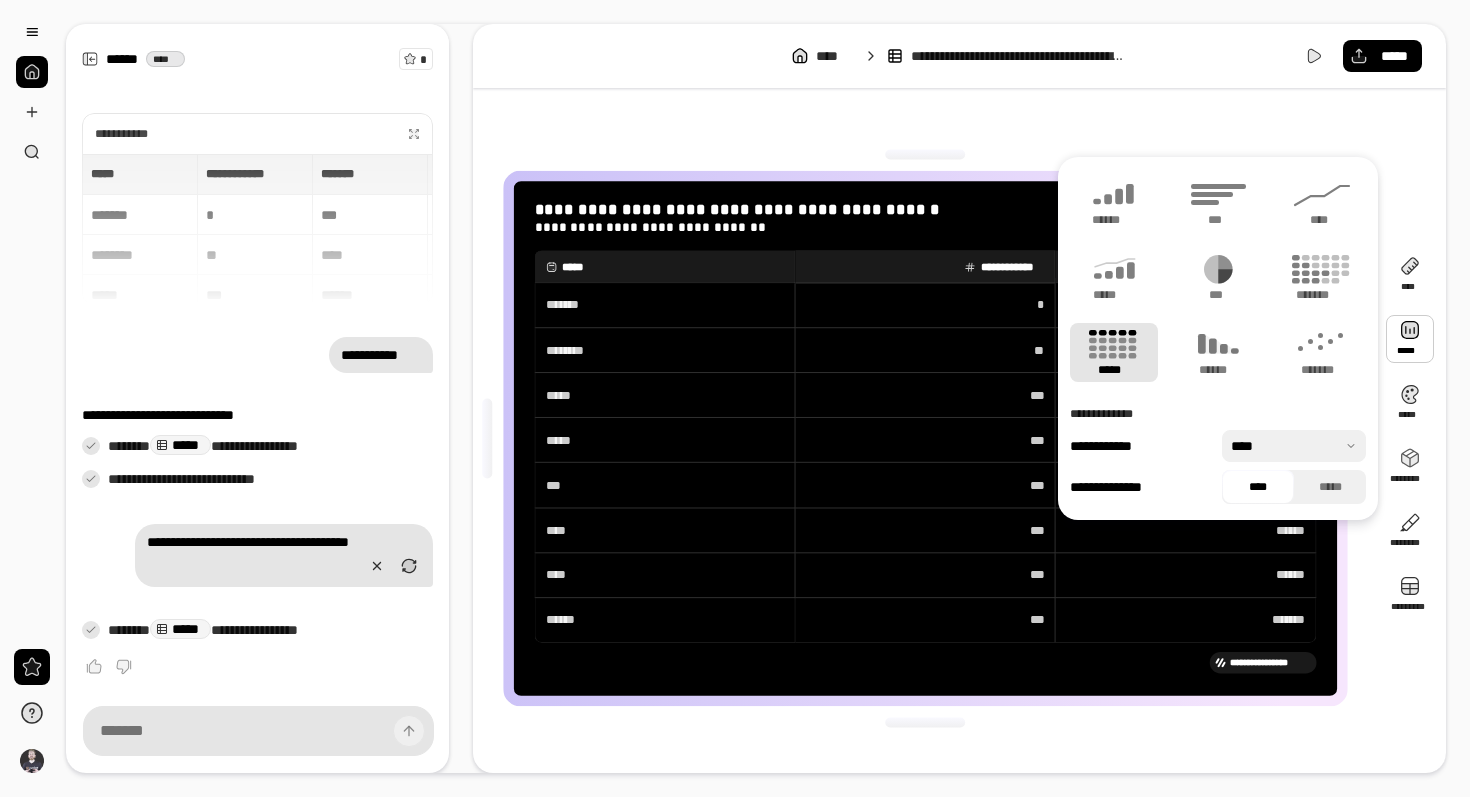 click at bounding box center [1410, 339] 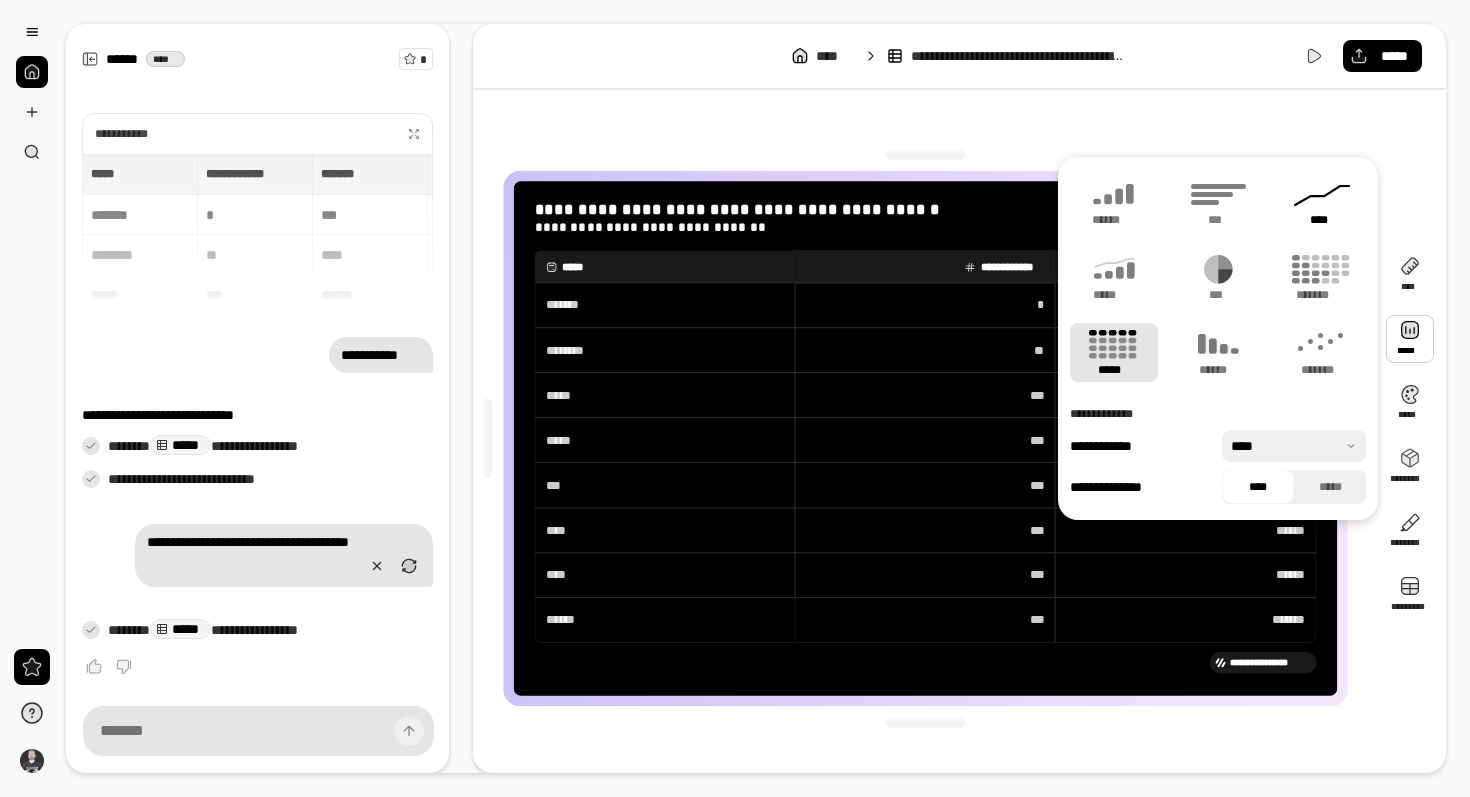click 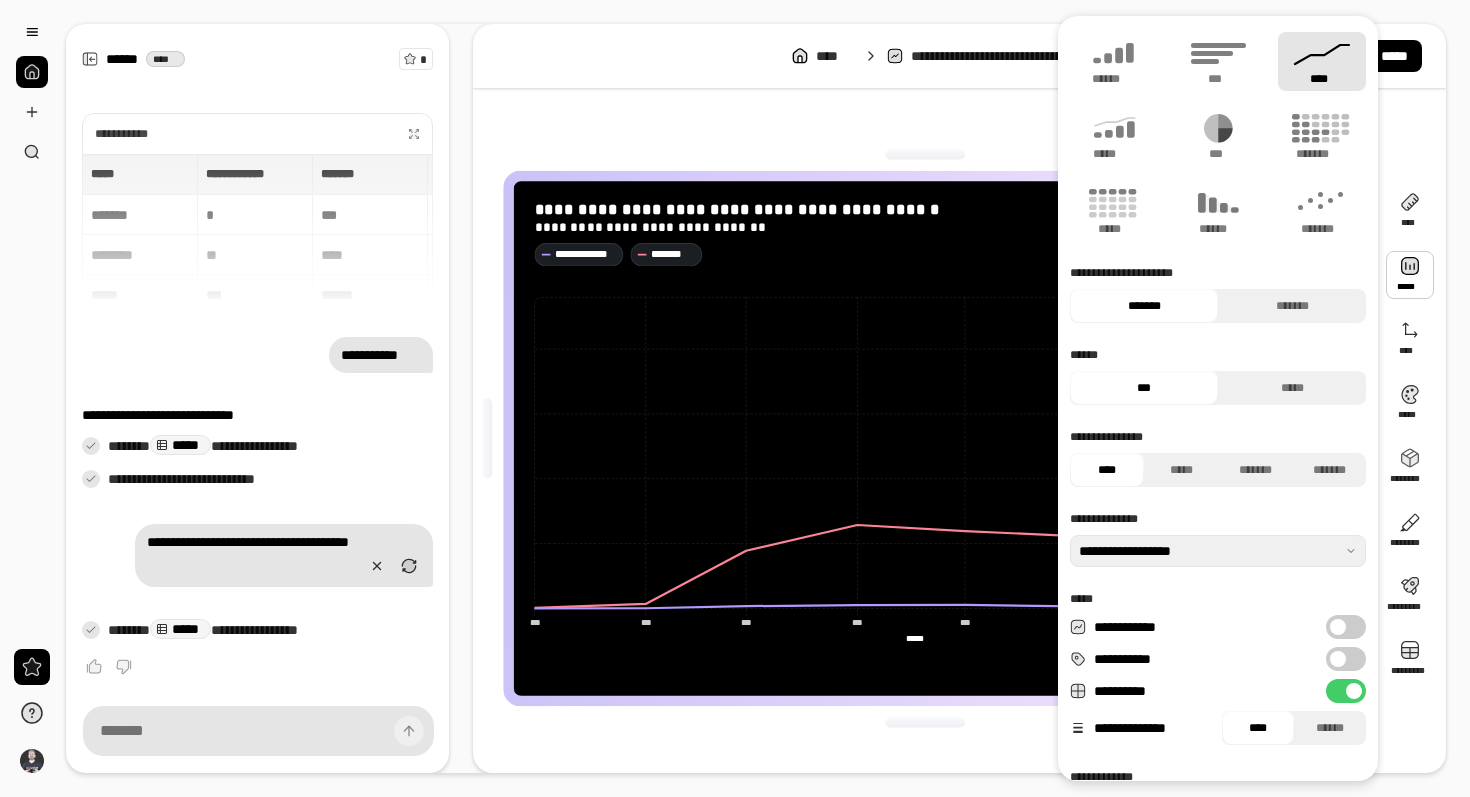 click on "**********" at bounding box center [925, 438] 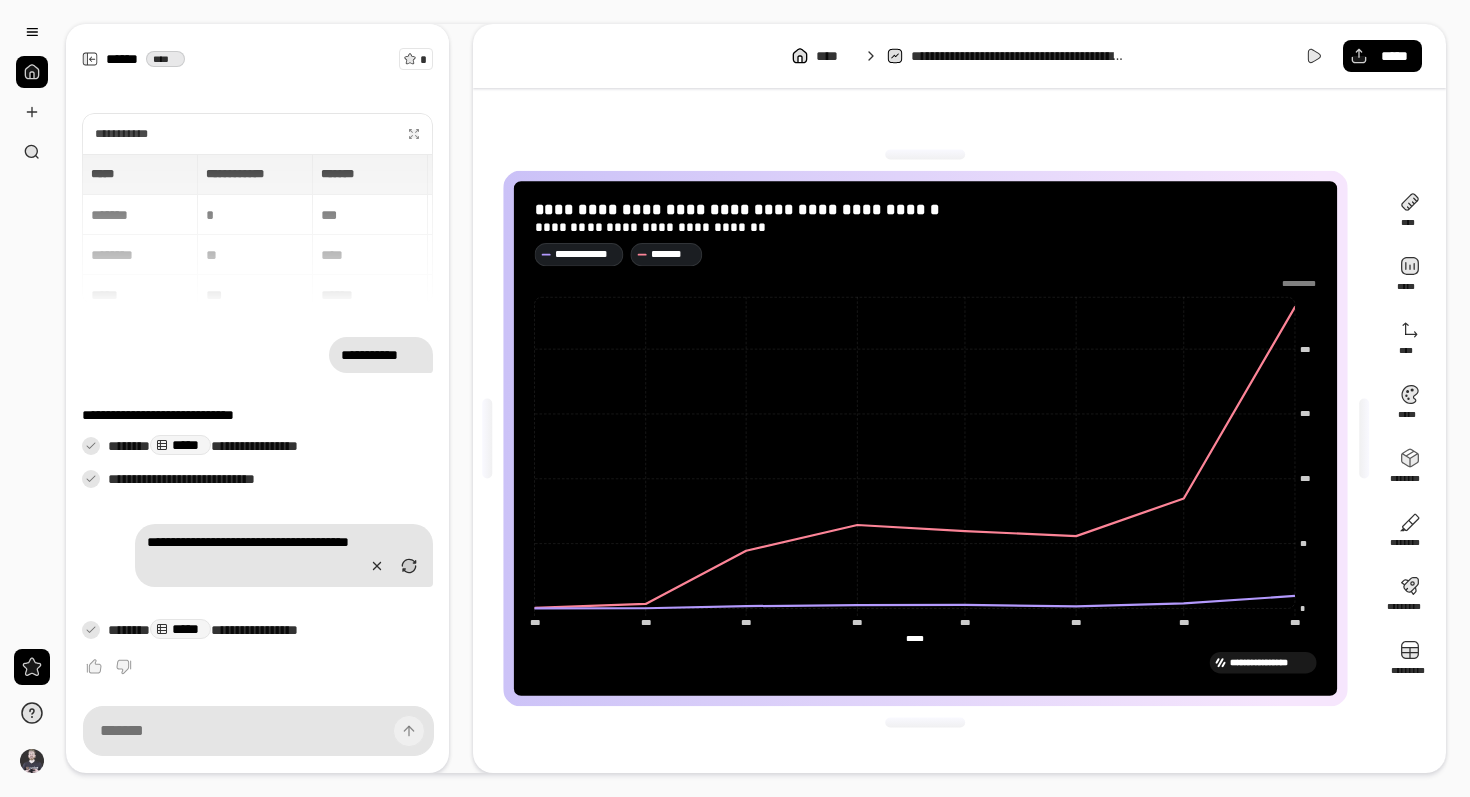 drag, startPoint x: 1290, startPoint y: 594, endPoint x: 1302, endPoint y: 555, distance: 40.804413 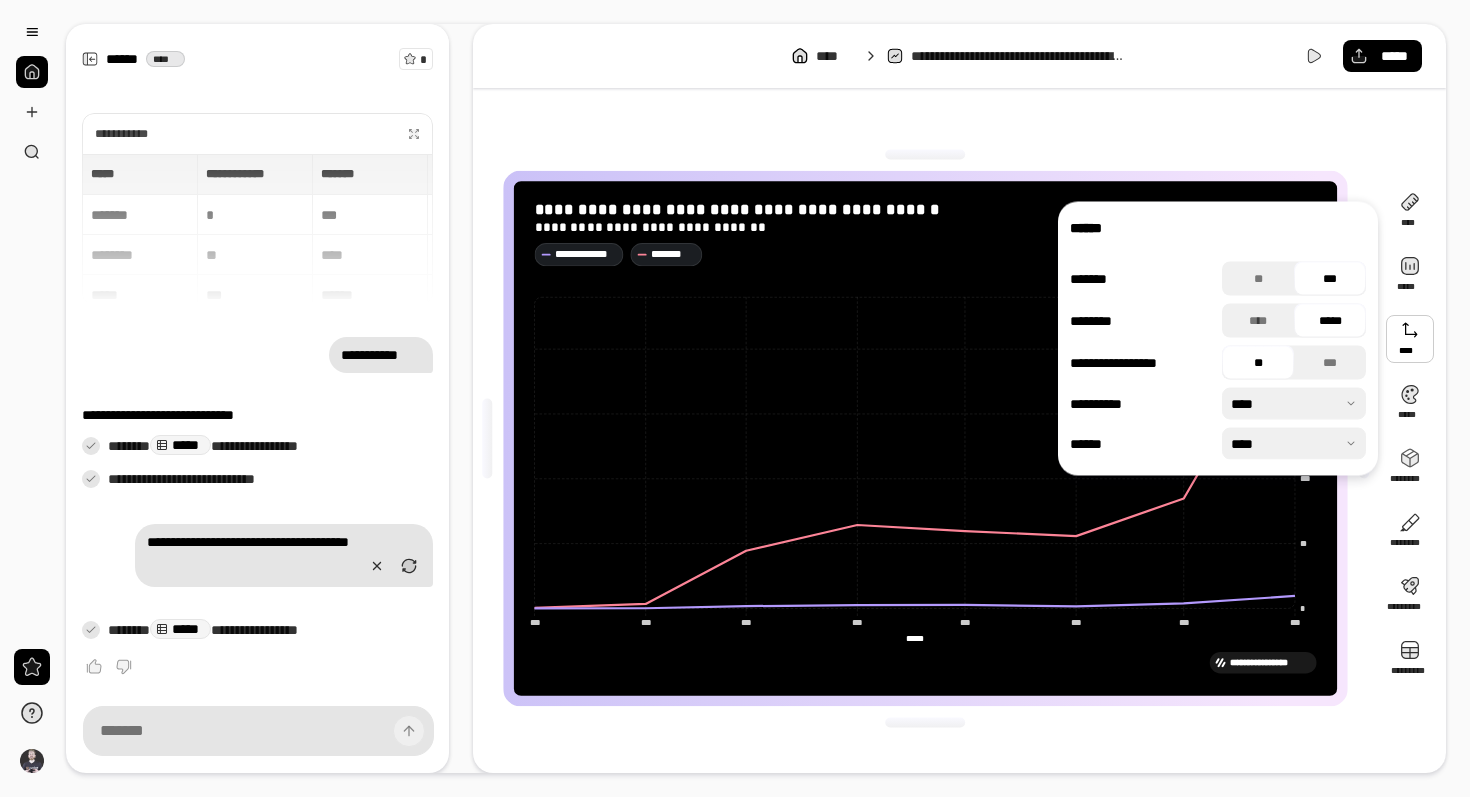 click on "**********" at bounding box center (925, 438) 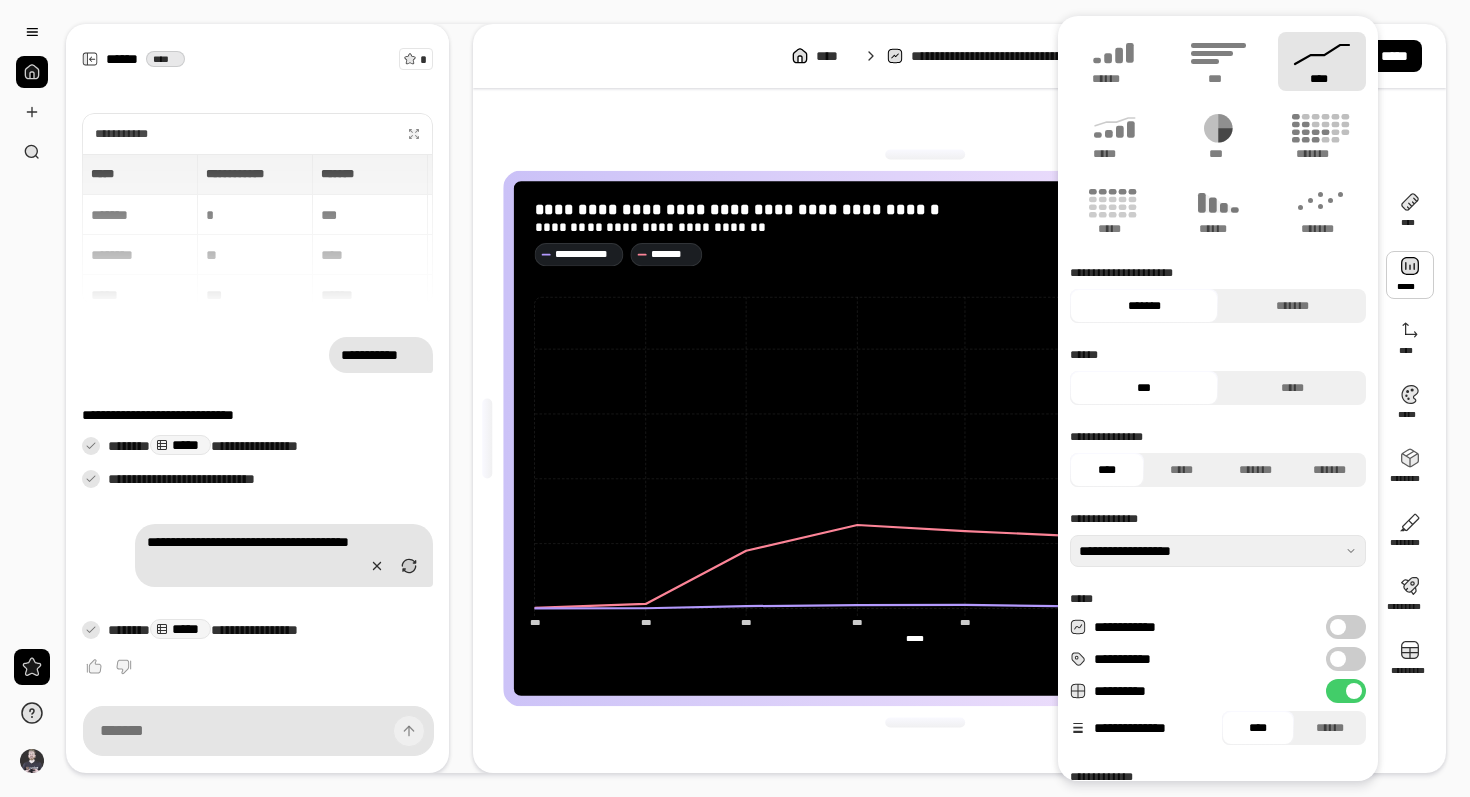 click at bounding box center [1410, 275] 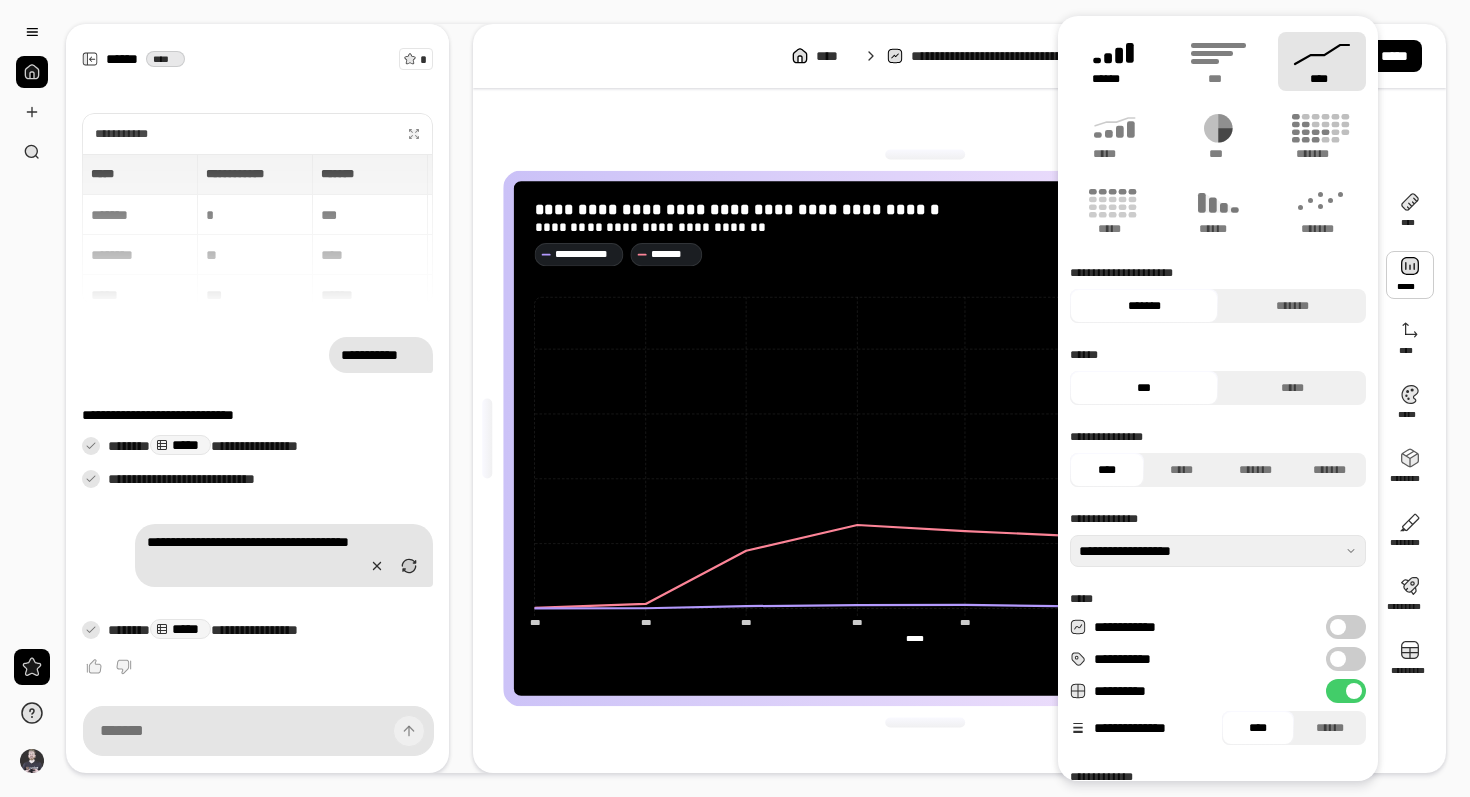 click on "******" at bounding box center (1114, 79) 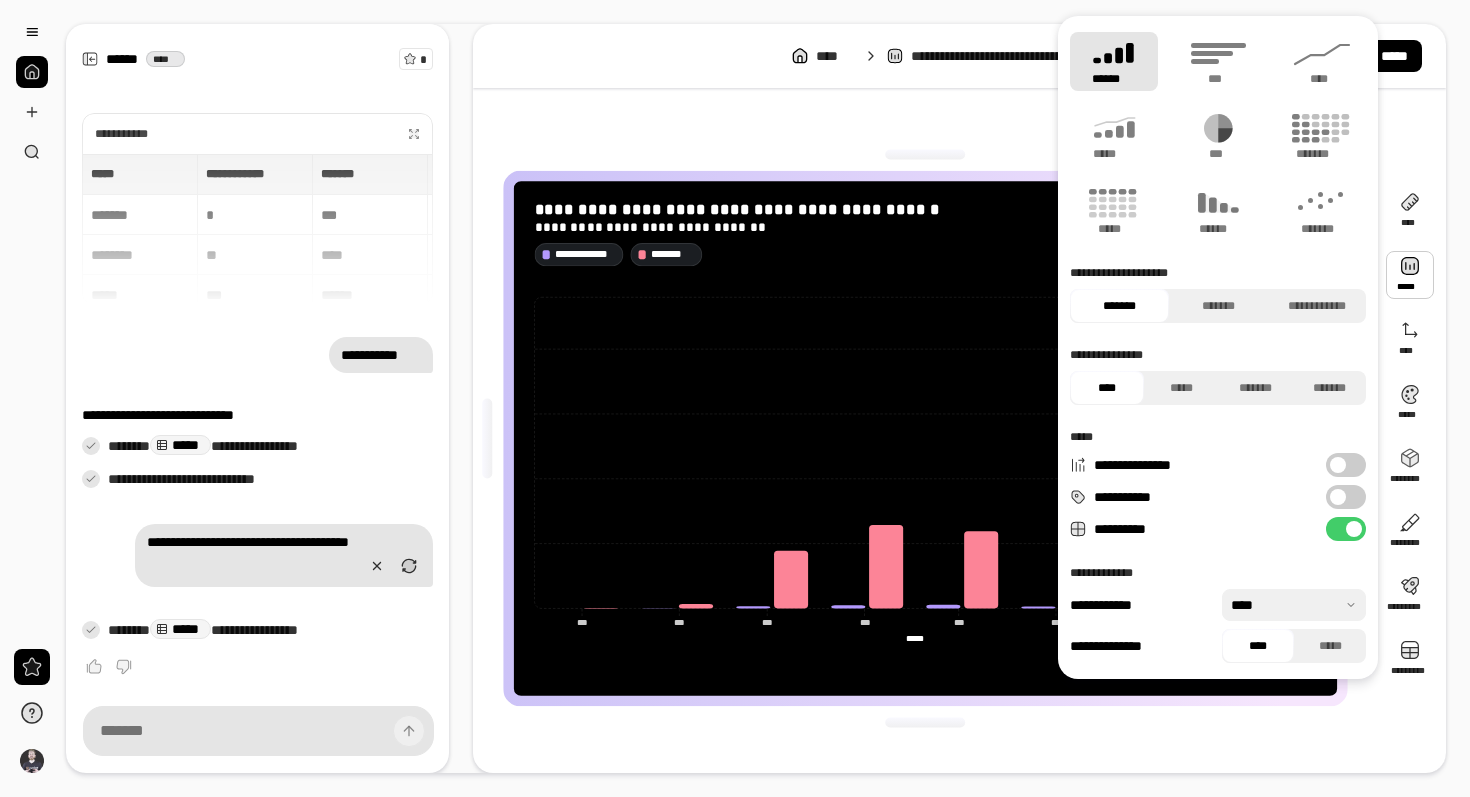 click at bounding box center (926, 723) 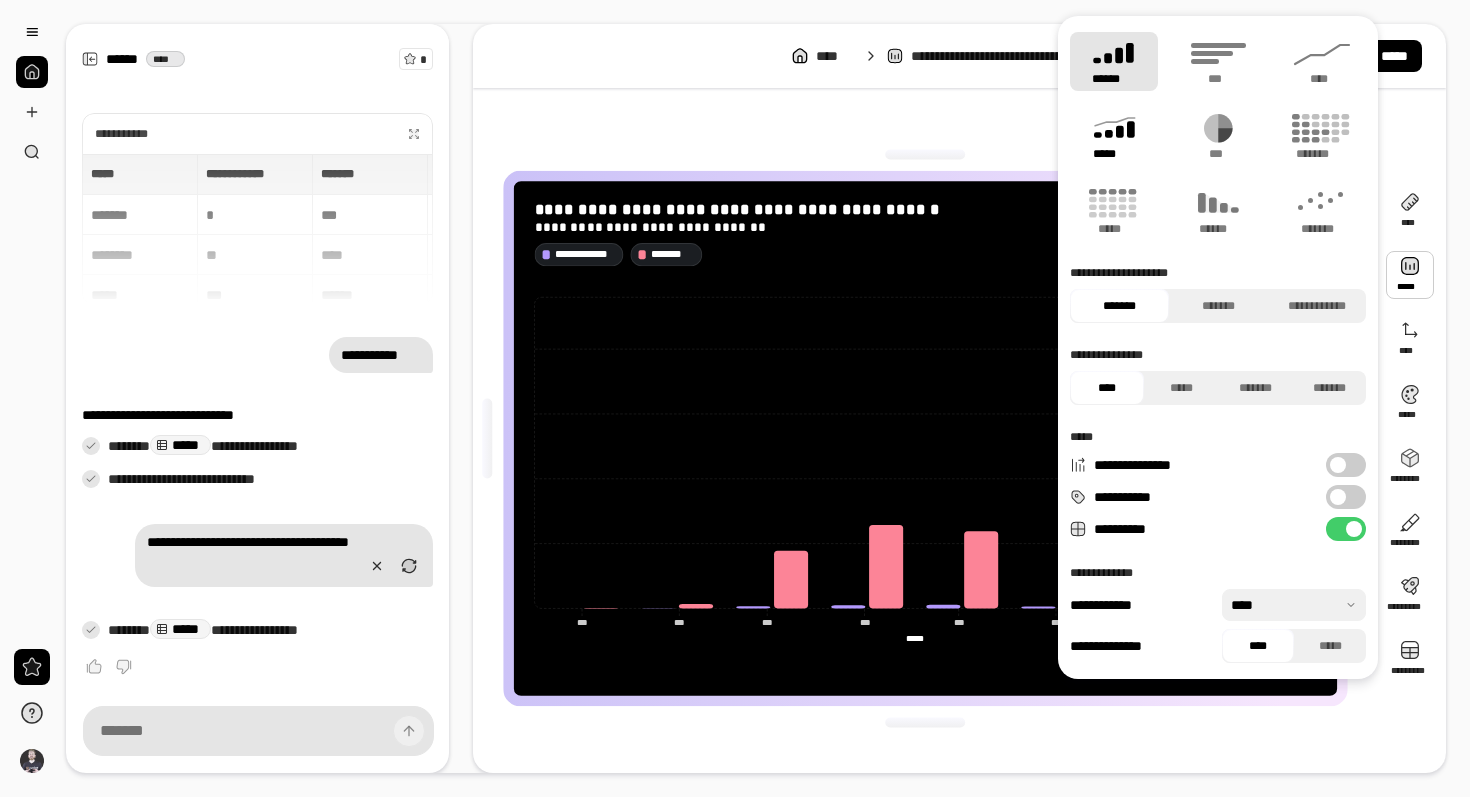 click 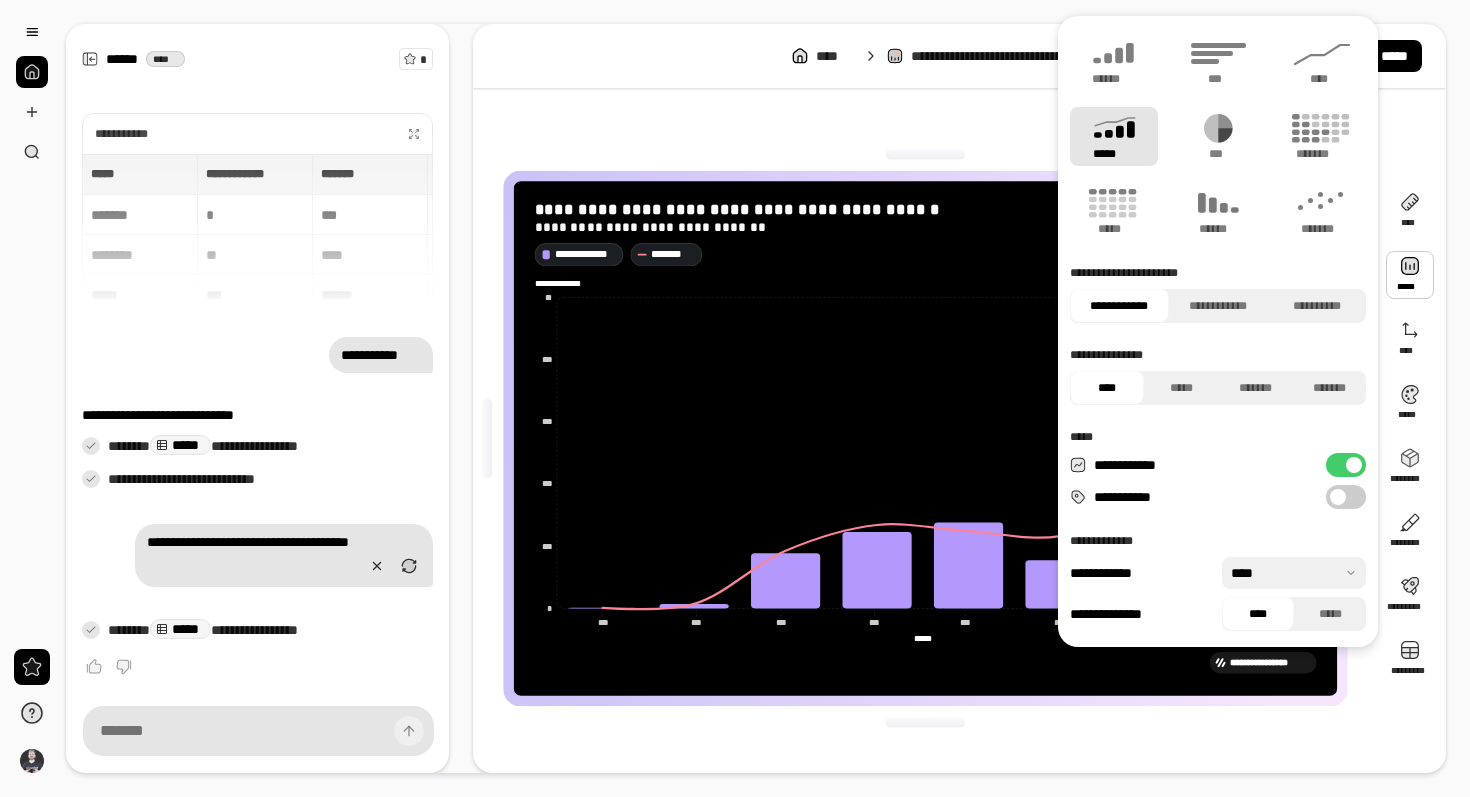 click at bounding box center (926, 723) 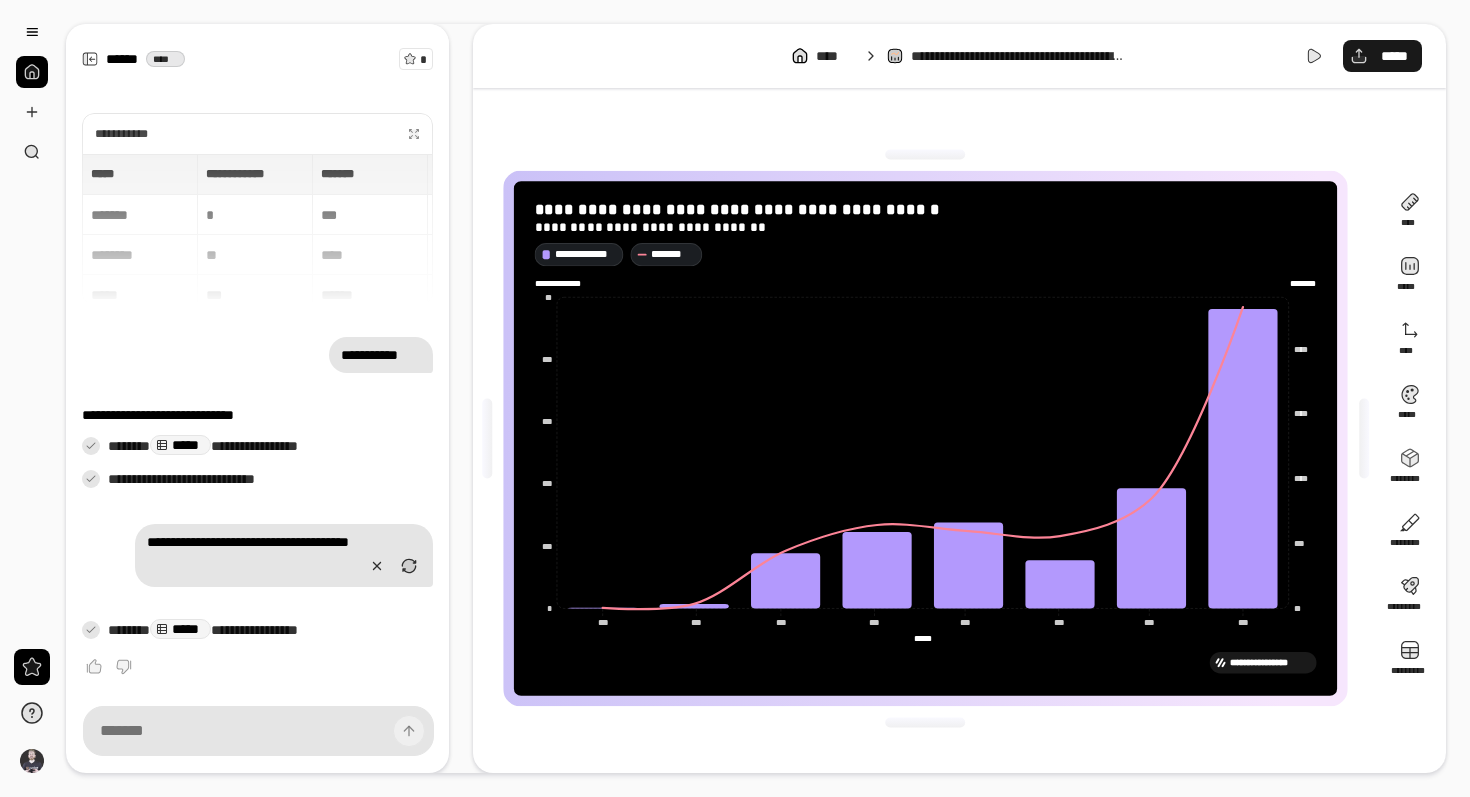 click on "*****" at bounding box center [1394, 56] 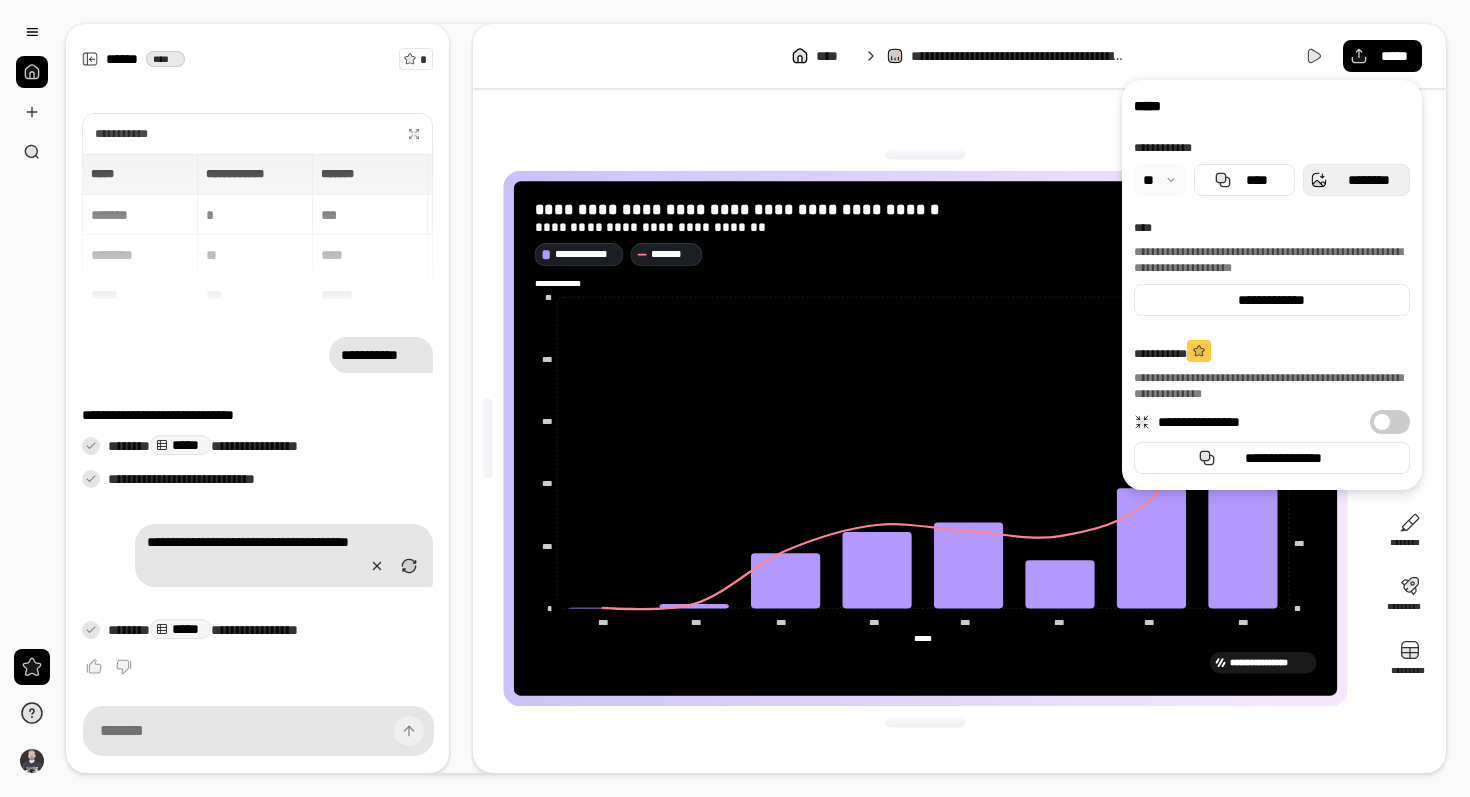 click on "********" at bounding box center (1368, 180) 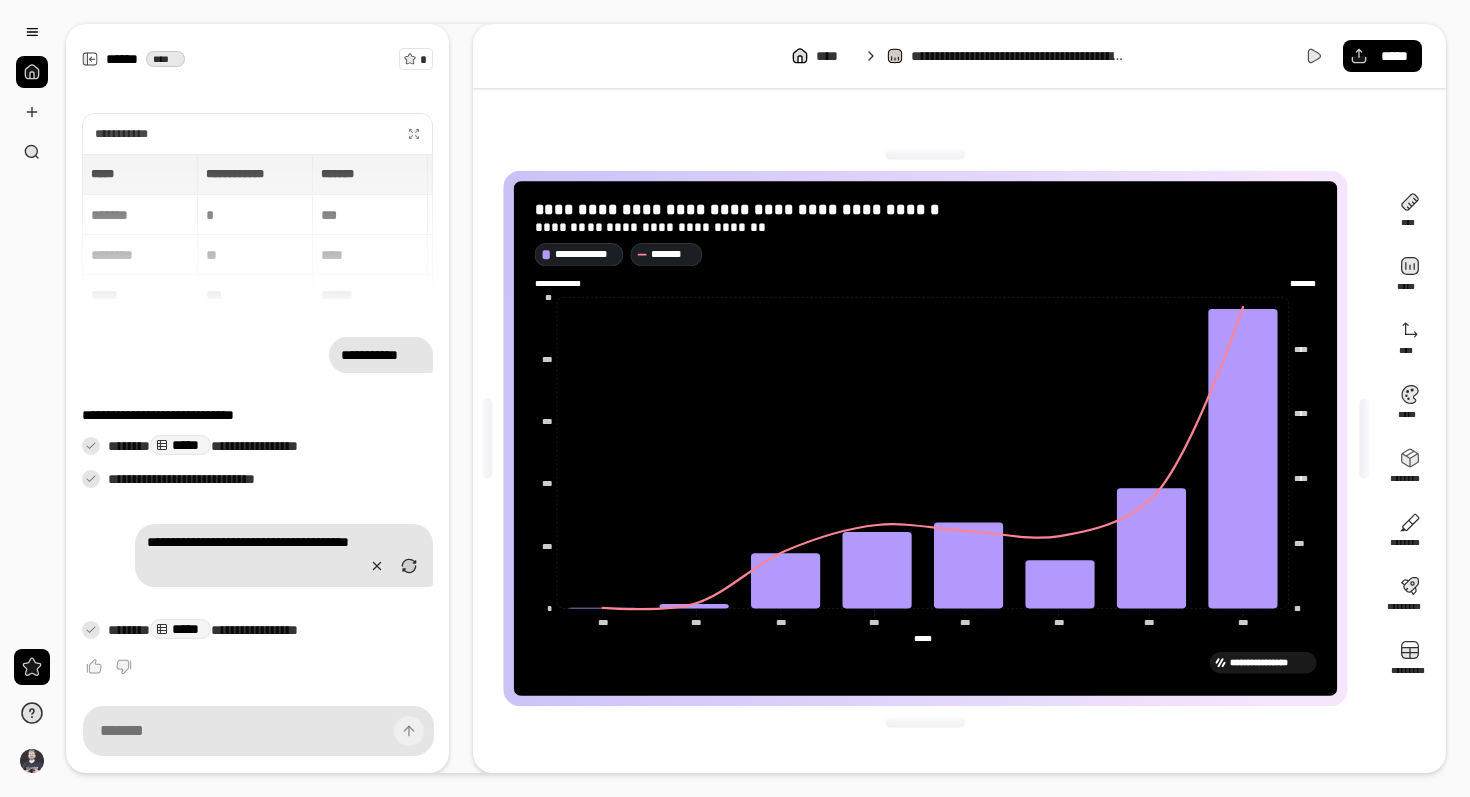 click on "**********" at bounding box center [925, 438] 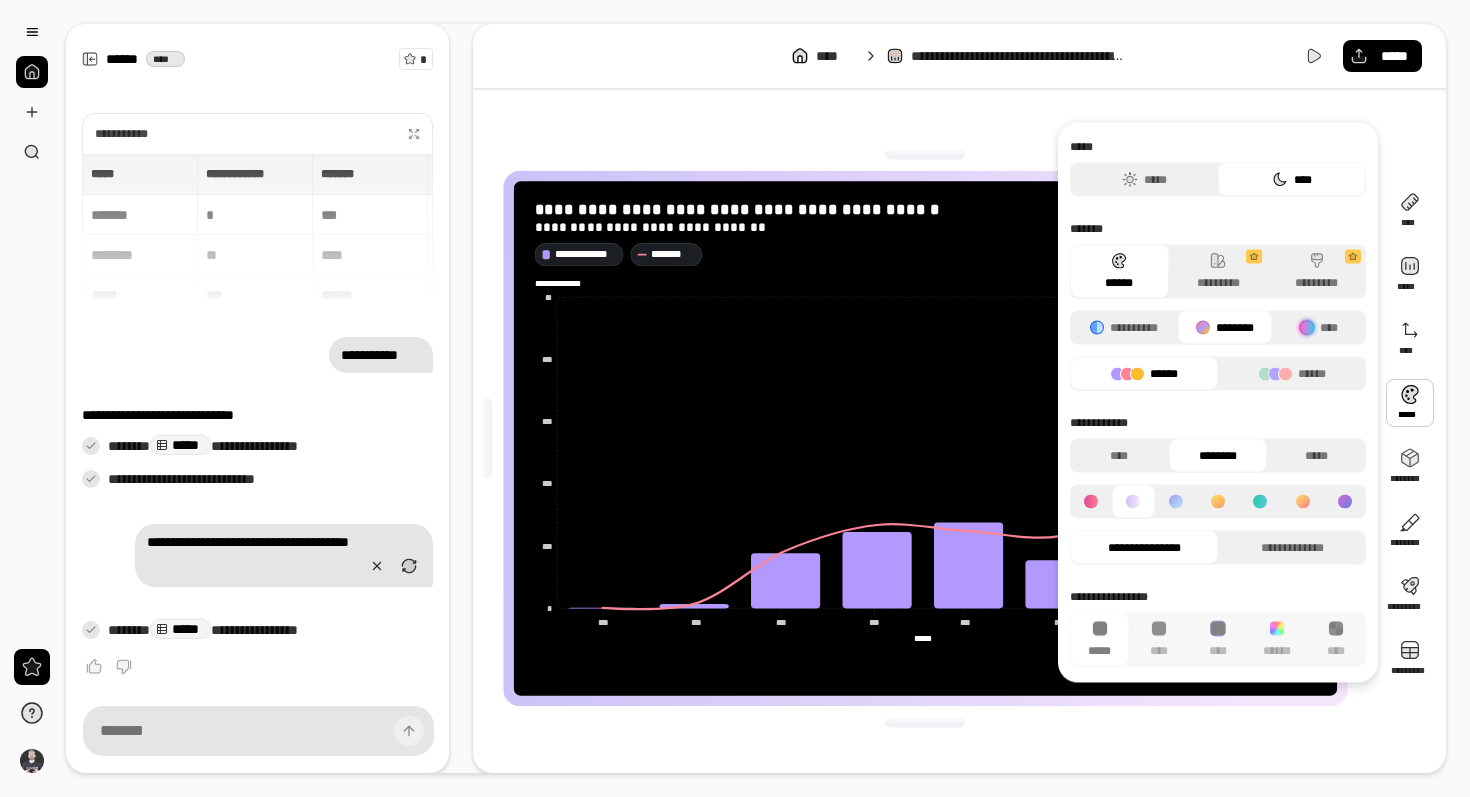 click at bounding box center (1410, 403) 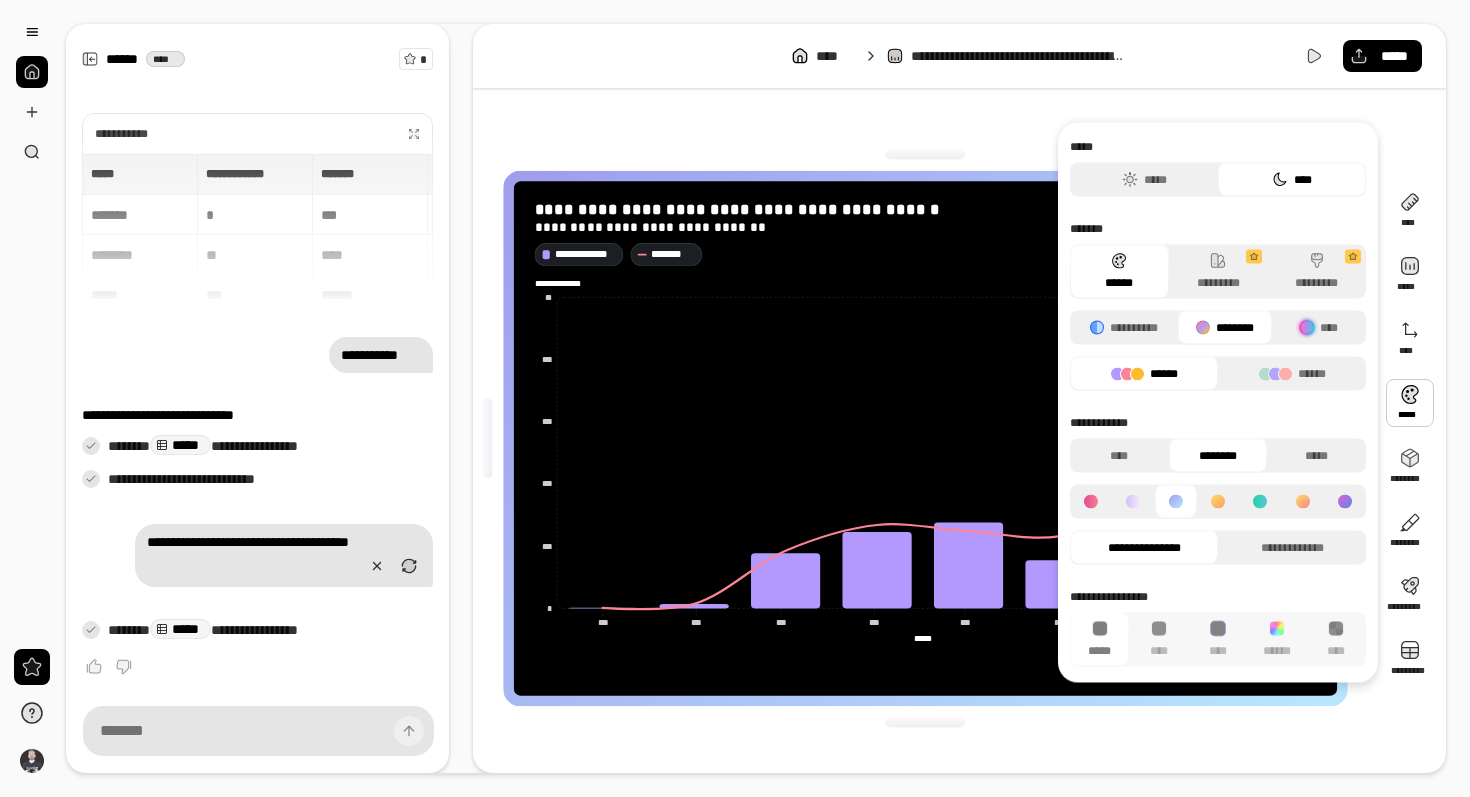 click at bounding box center [1218, 502] 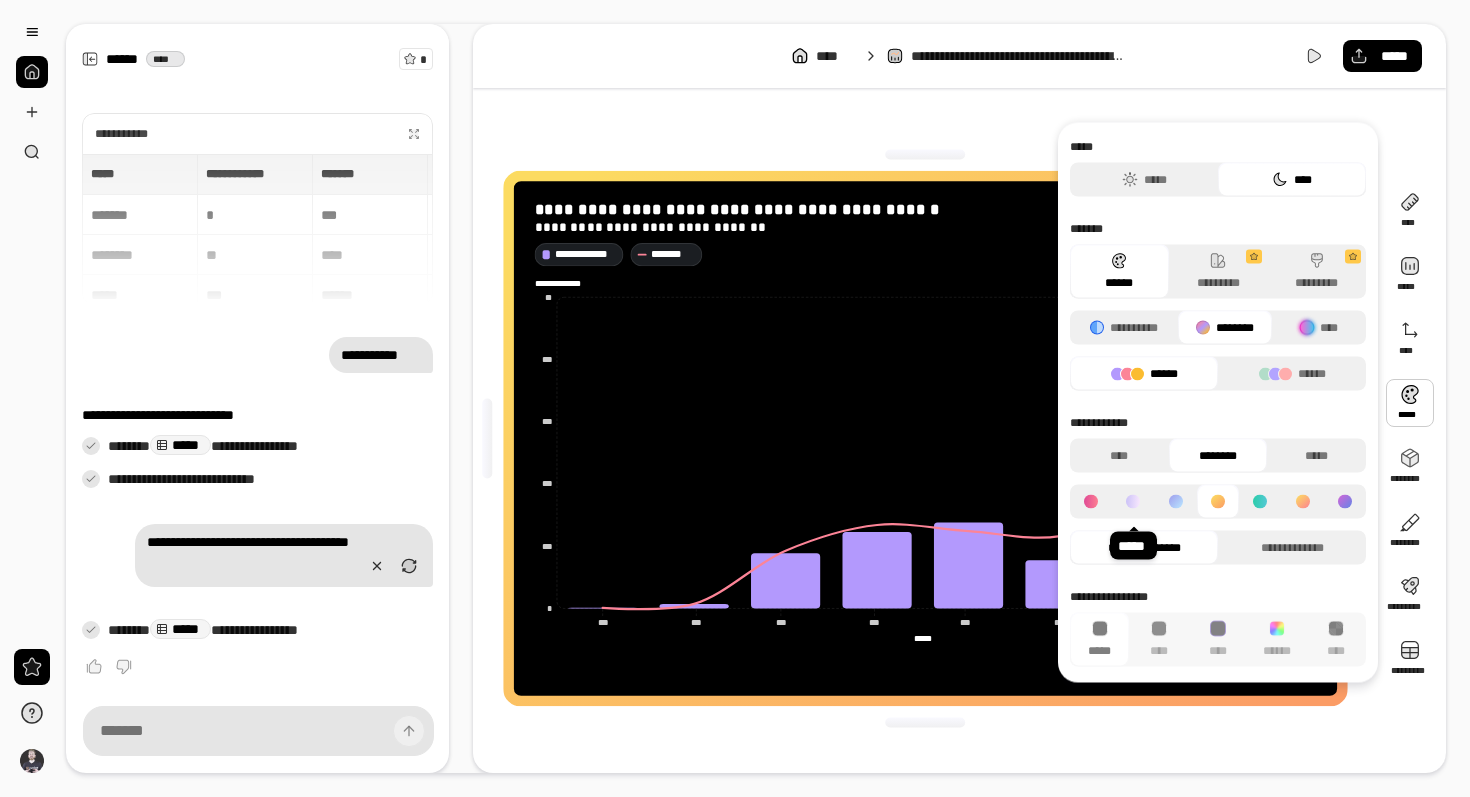 click at bounding box center (1133, 502) 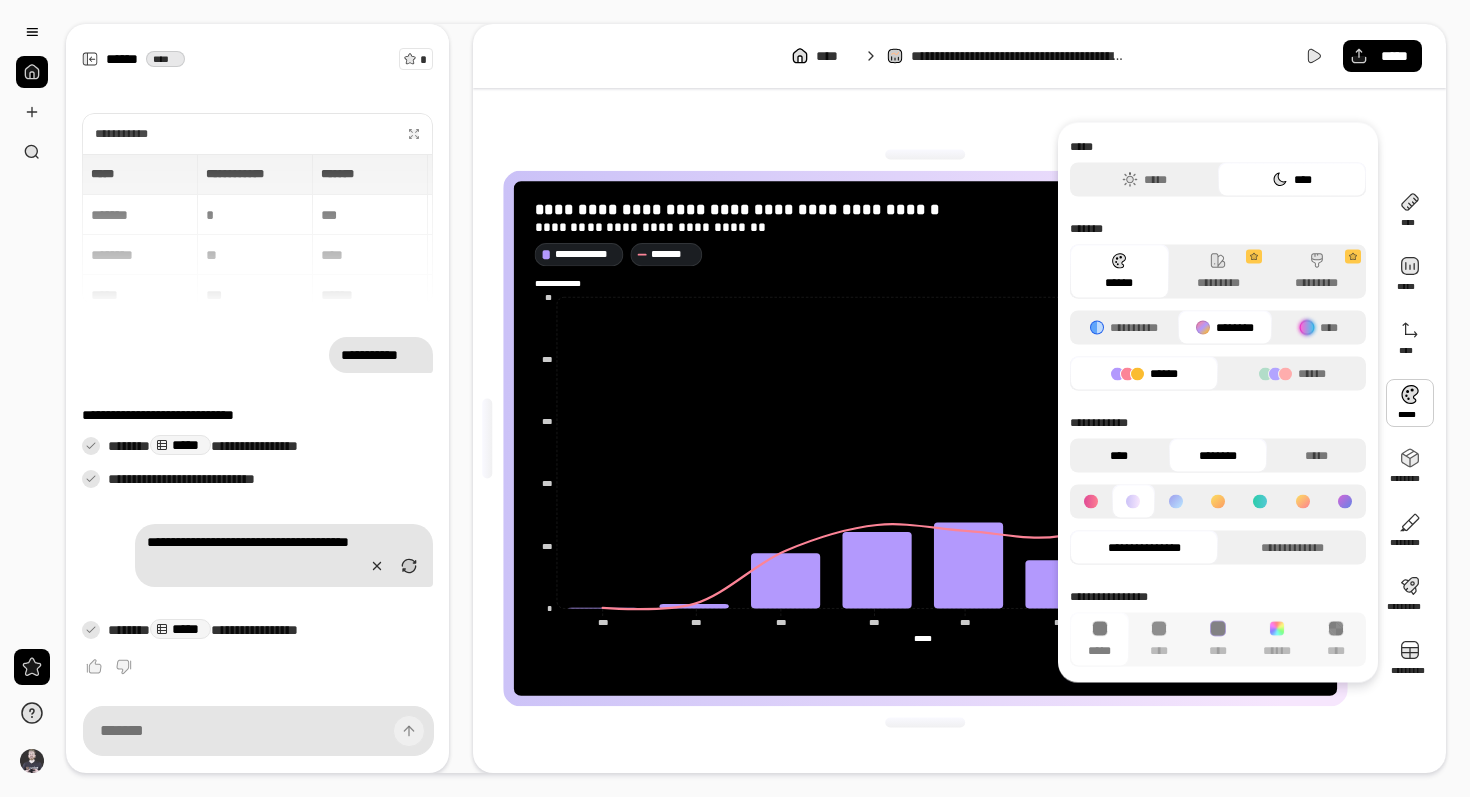 click on "****" at bounding box center (1119, 456) 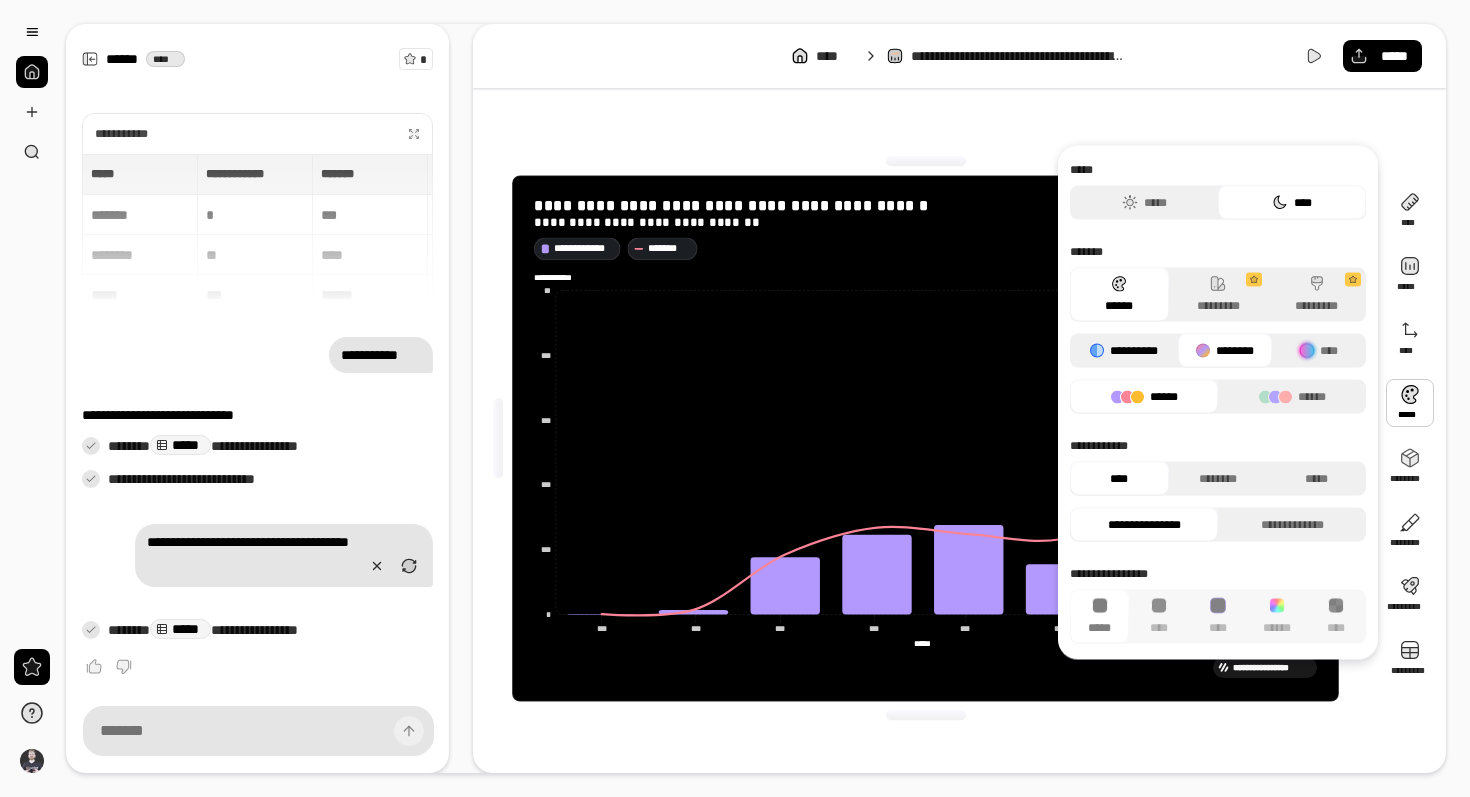click on "**********" at bounding box center (1124, 351) 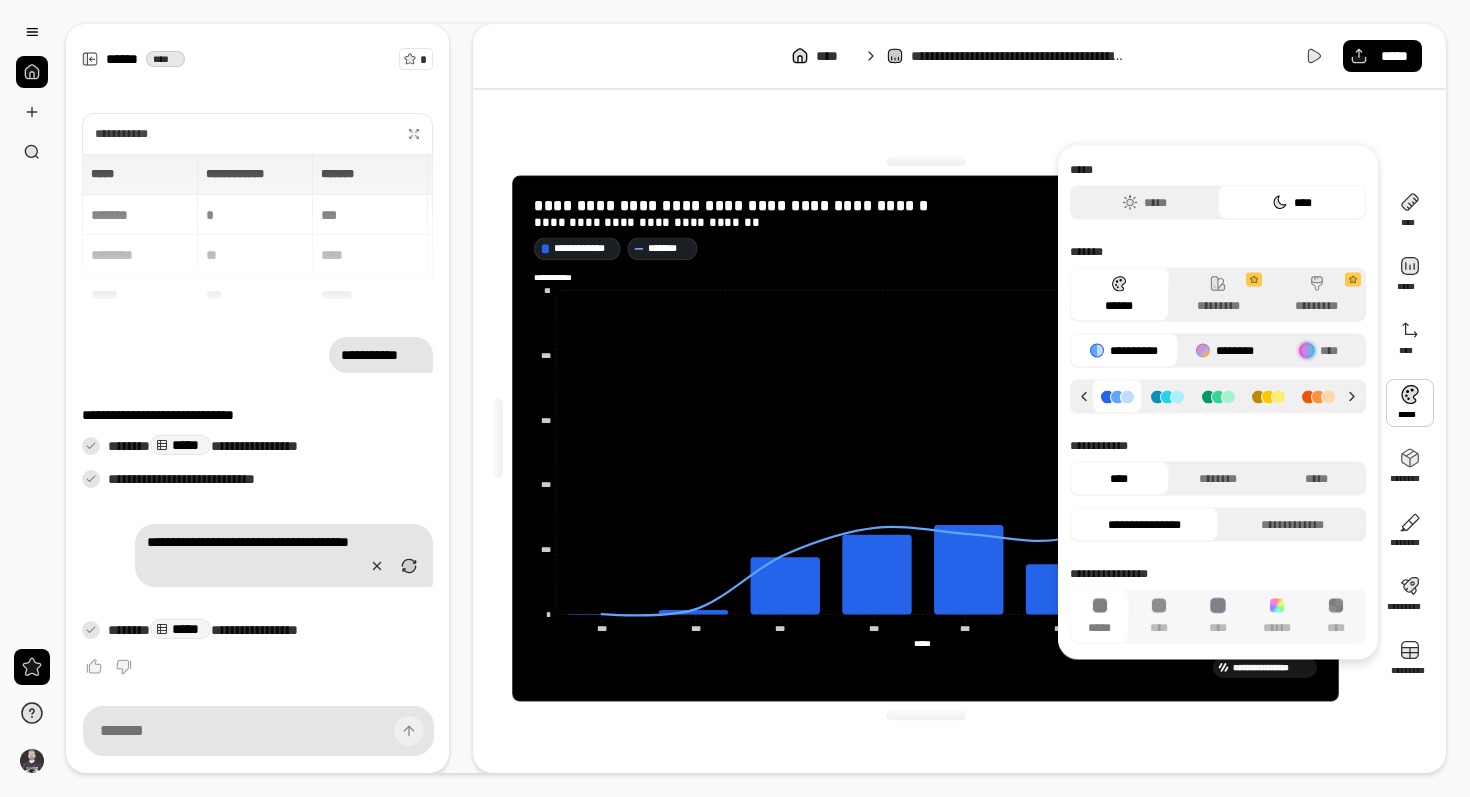 click at bounding box center (1203, 351) 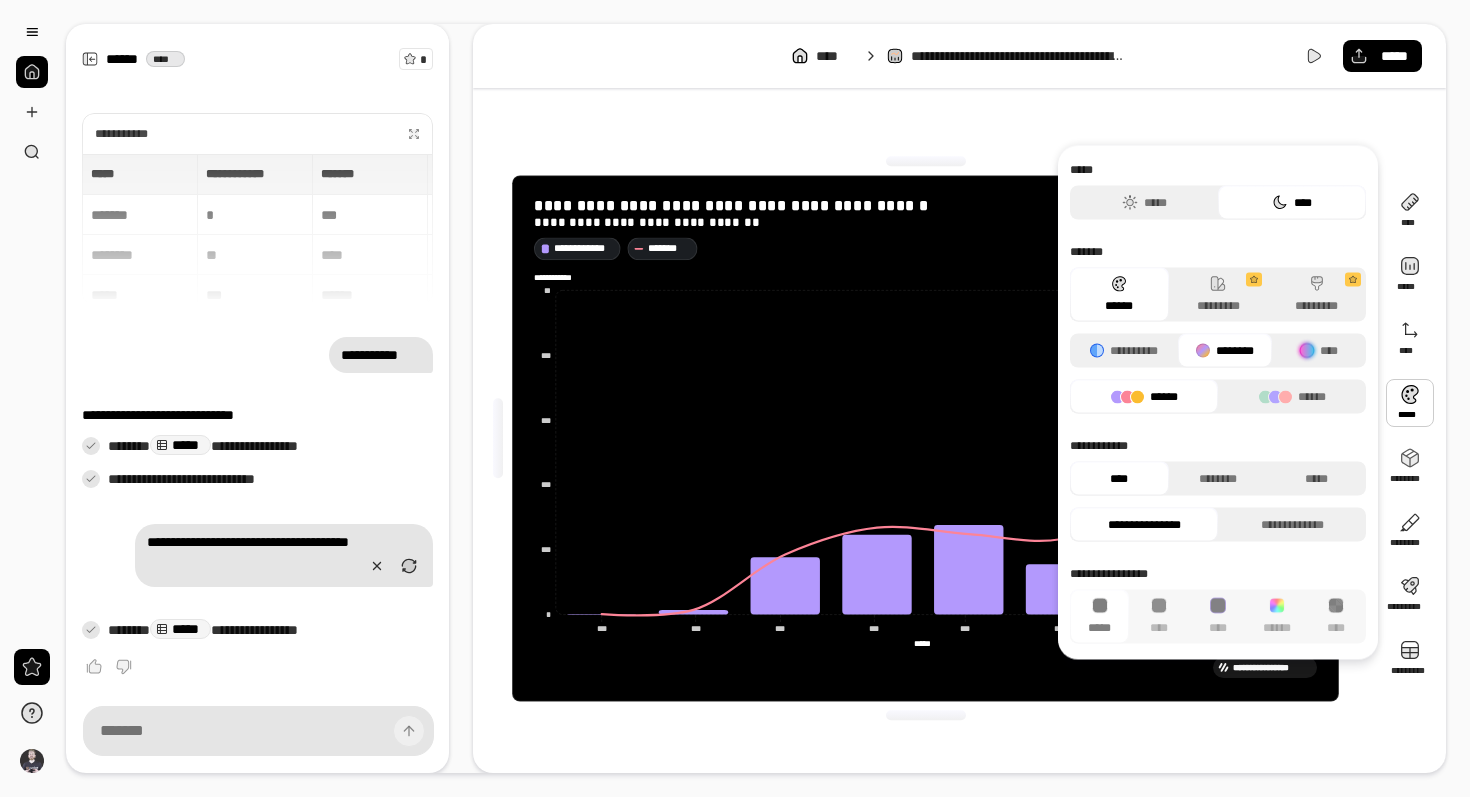 click on "**********" at bounding box center [925, 438] 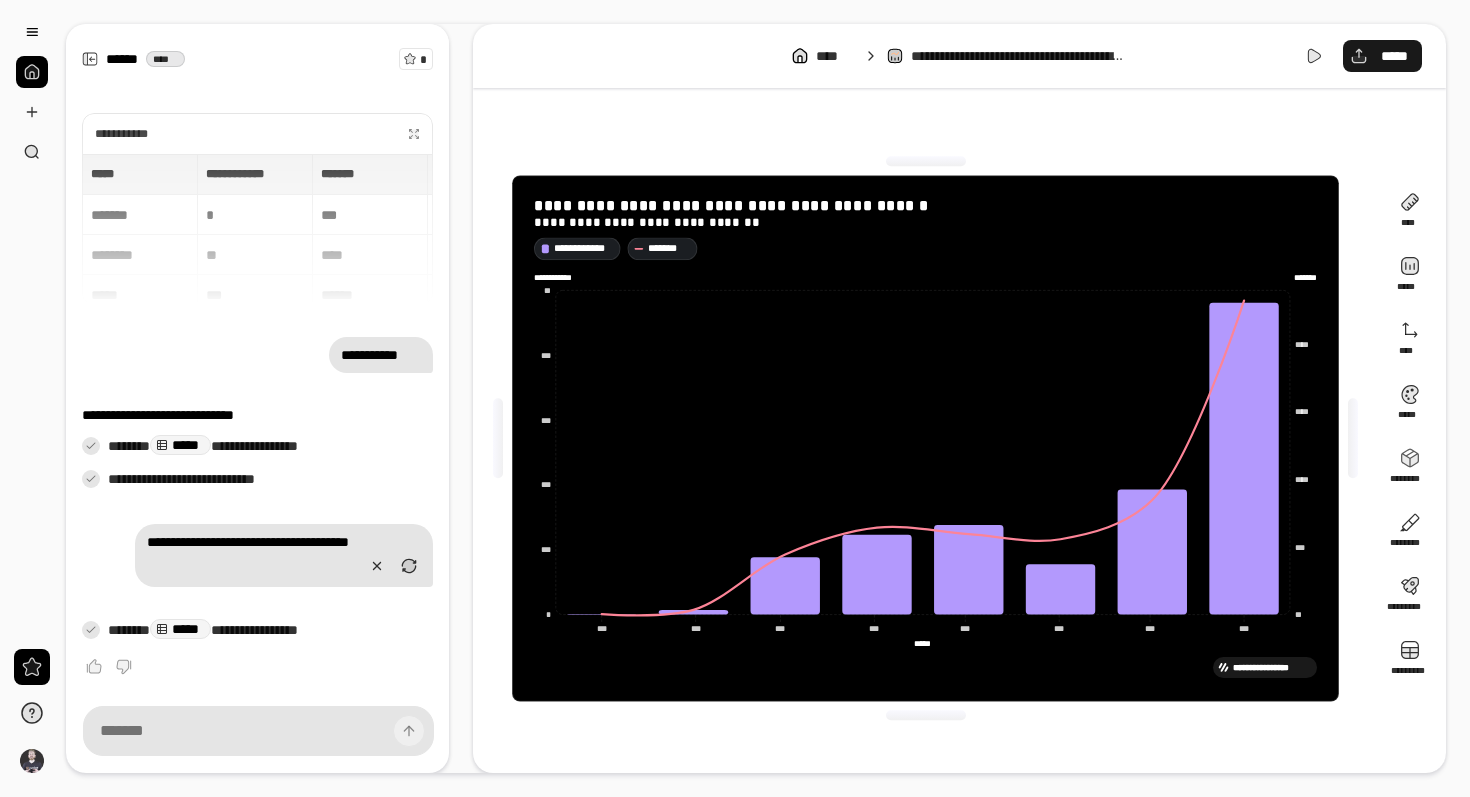 click on "*****" at bounding box center [1382, 56] 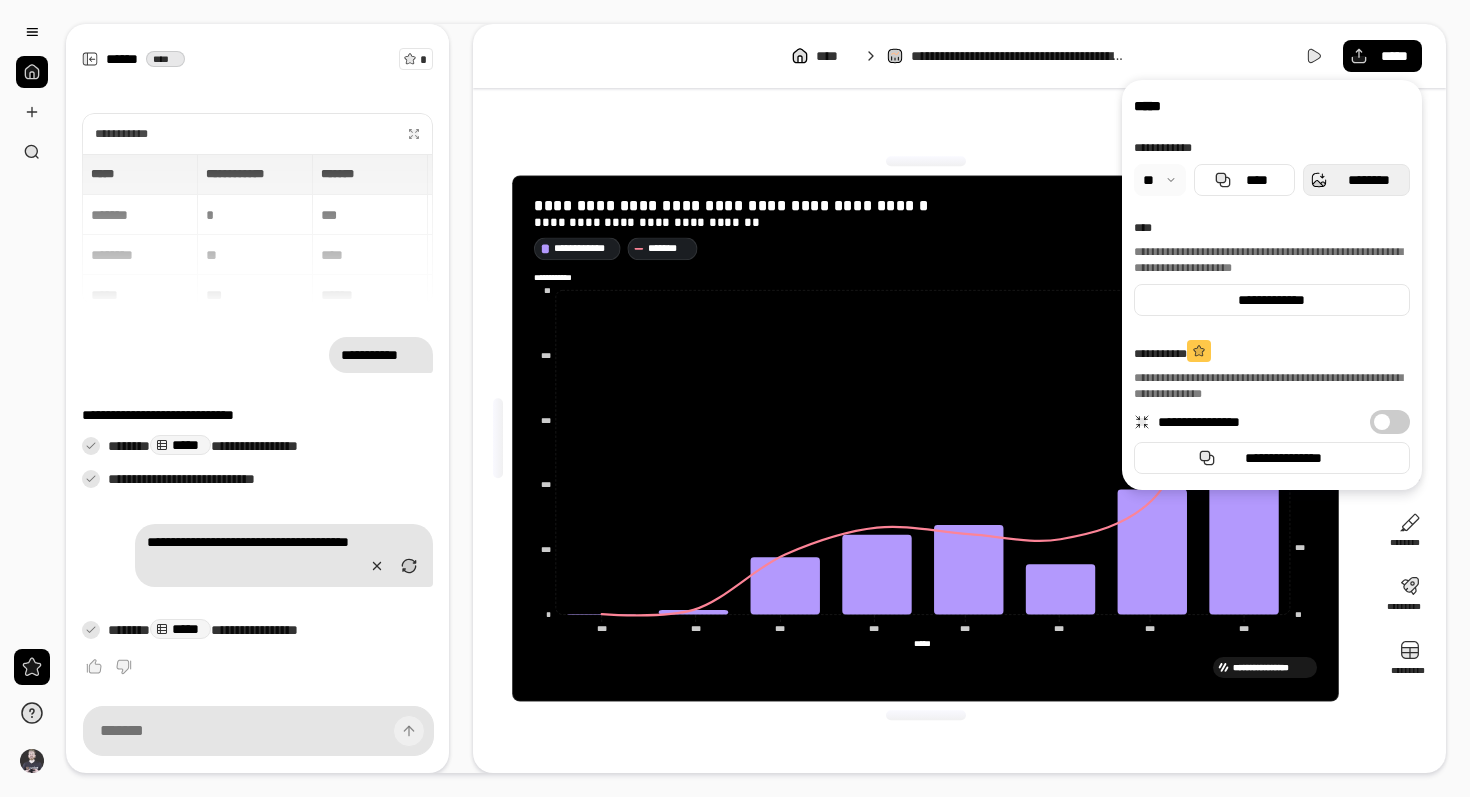 click on "********" at bounding box center (1368, 180) 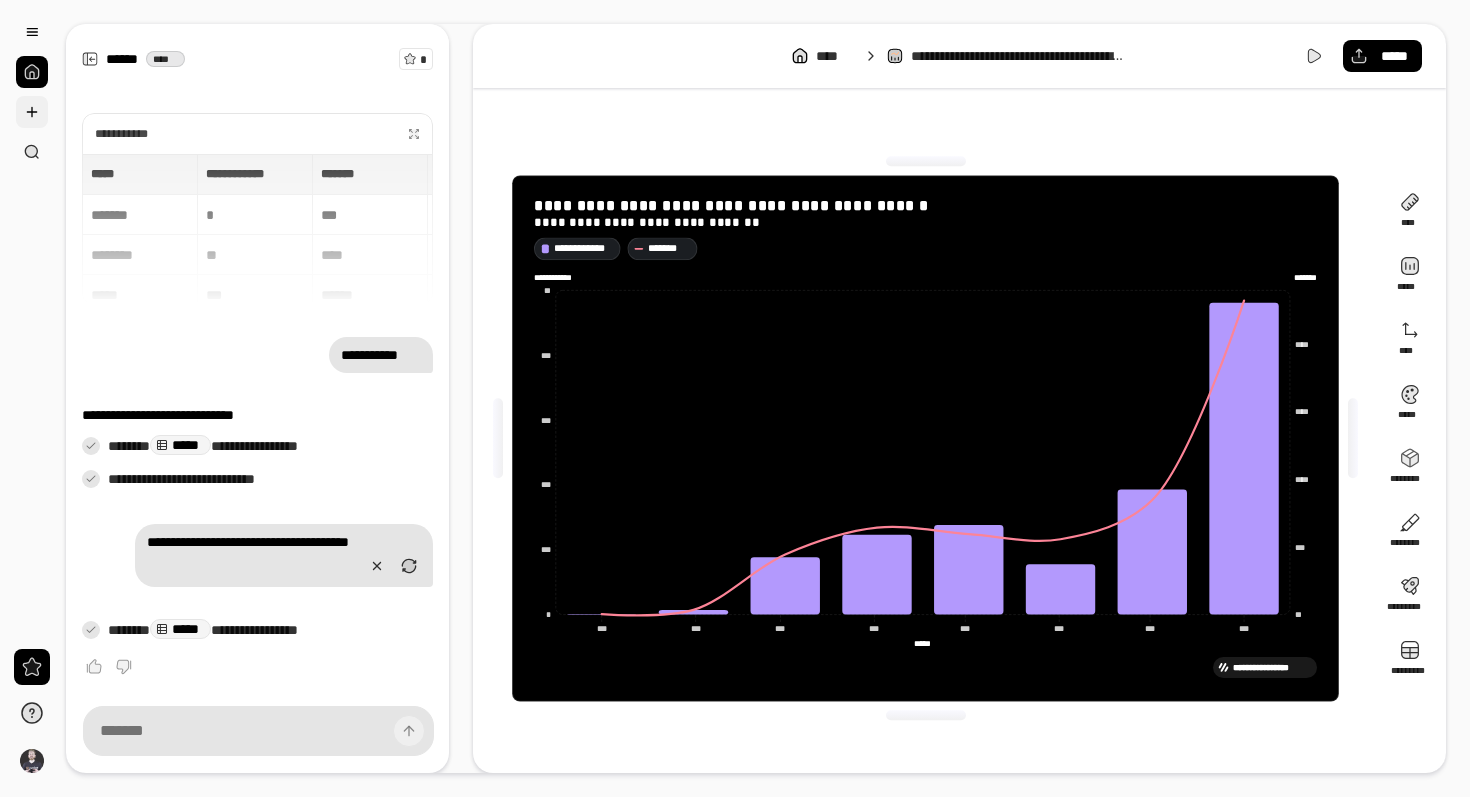 click at bounding box center [32, 112] 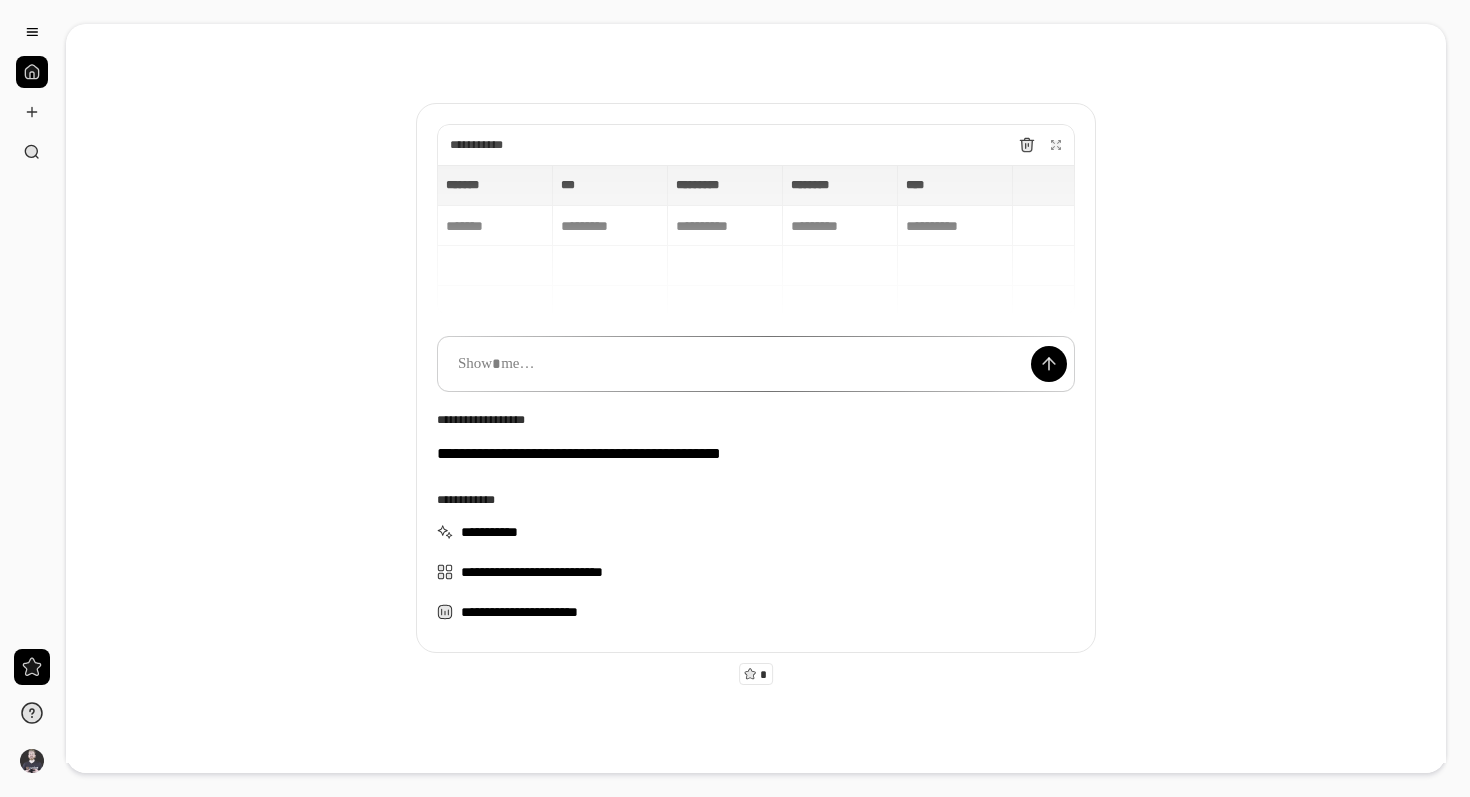 scroll, scrollTop: 72, scrollLeft: 0, axis: vertical 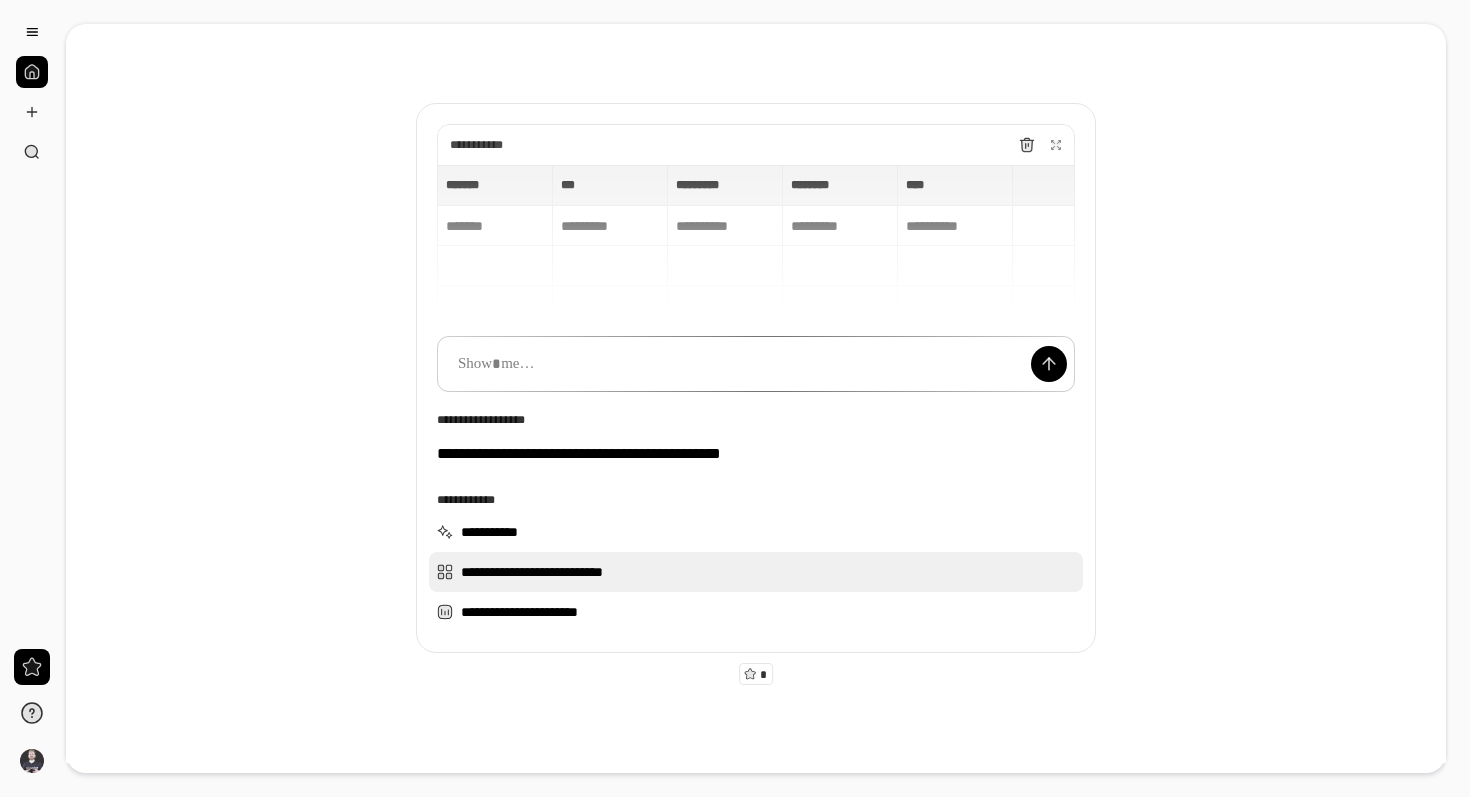 click on "**********" at bounding box center (756, 572) 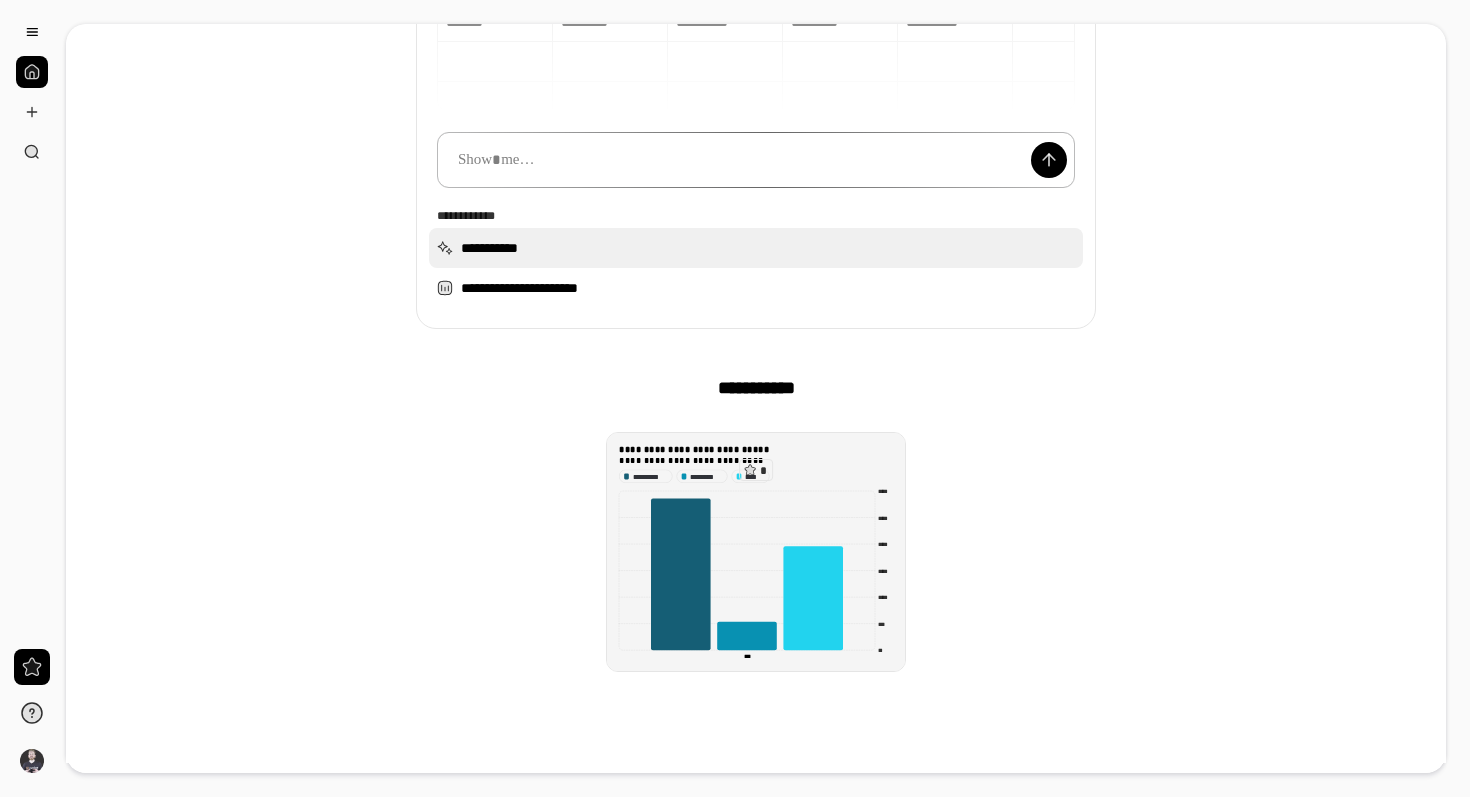 scroll, scrollTop: 275, scrollLeft: 0, axis: vertical 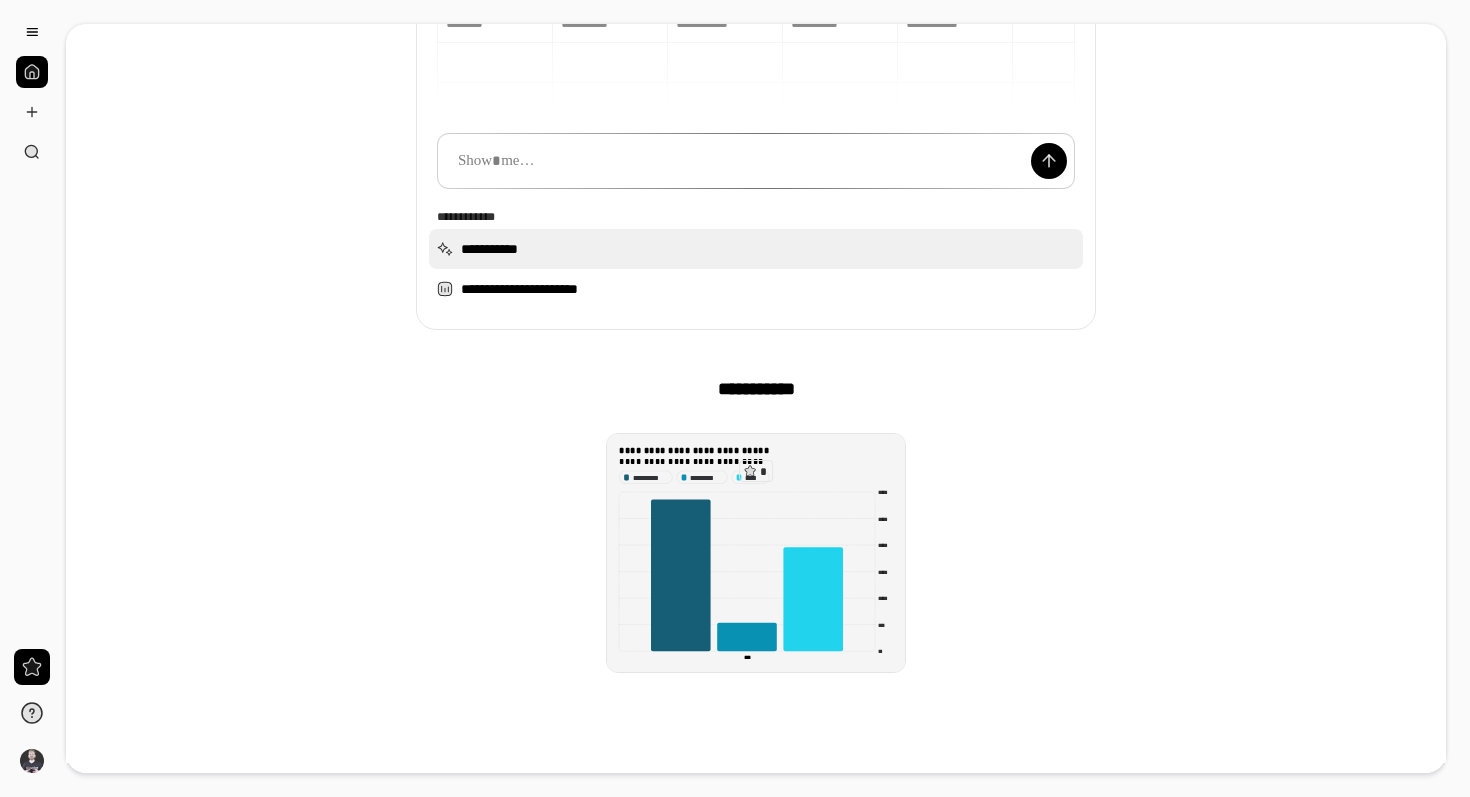 click on "**********" at bounding box center [756, 249] 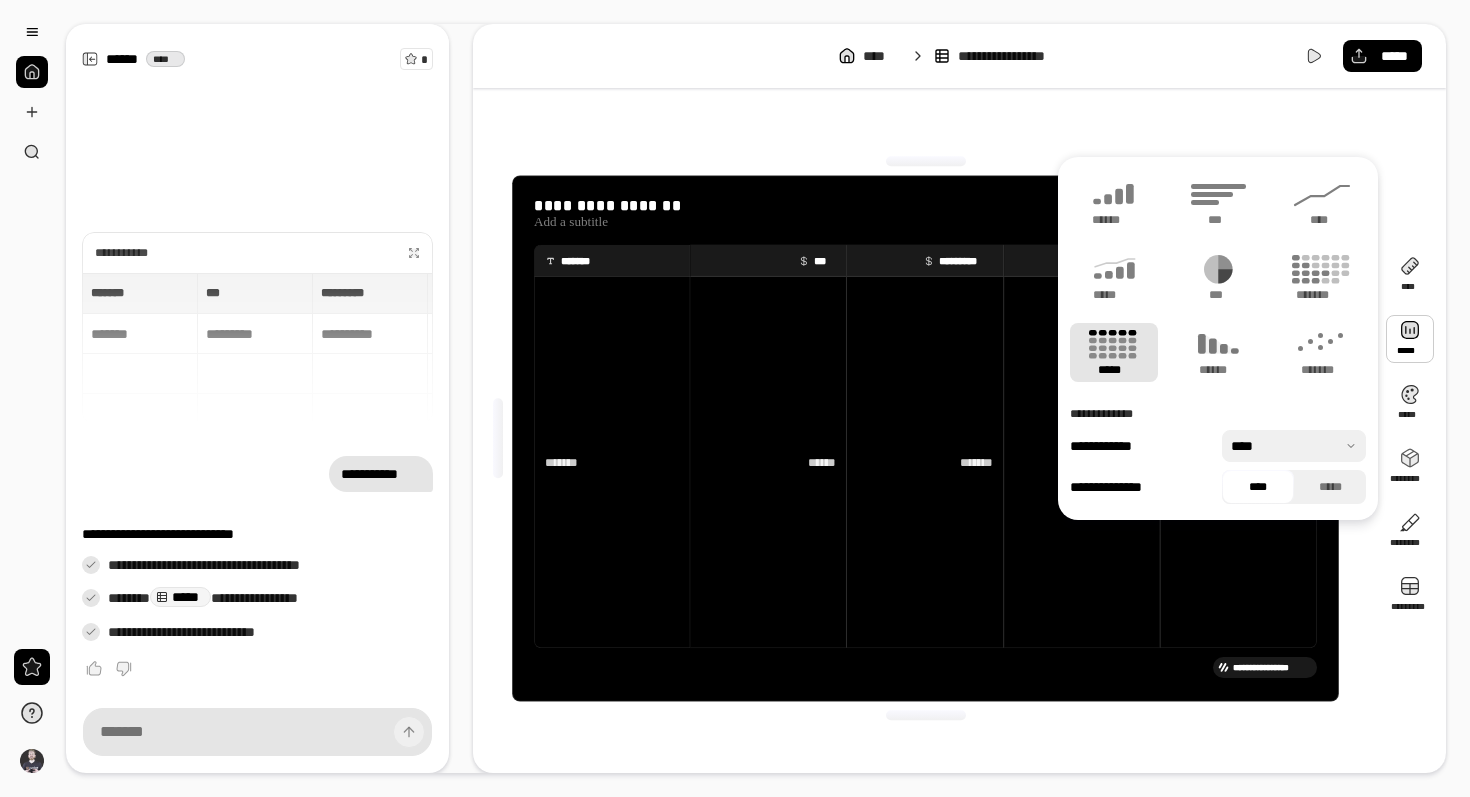 click at bounding box center [1410, 339] 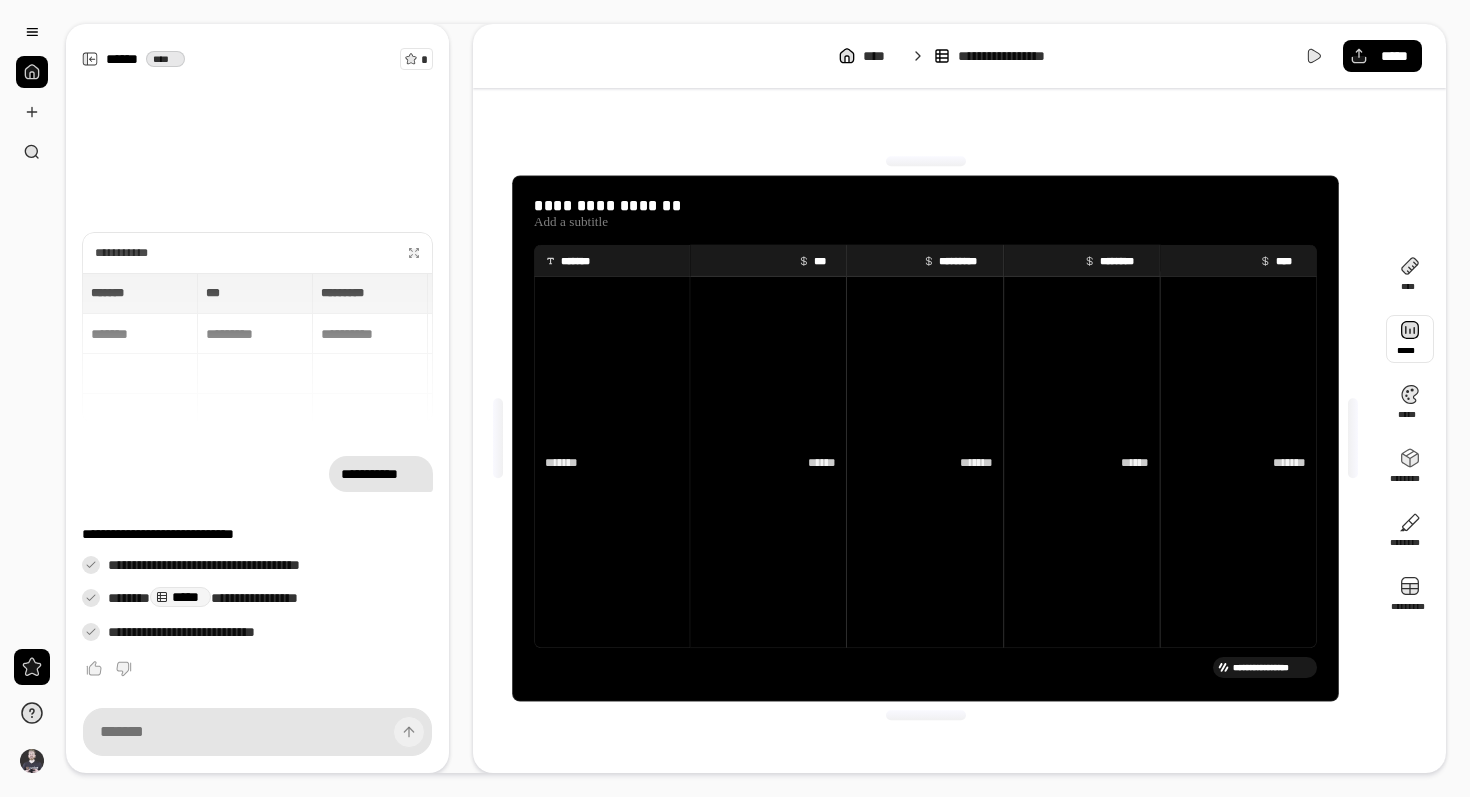 click at bounding box center (1410, 339) 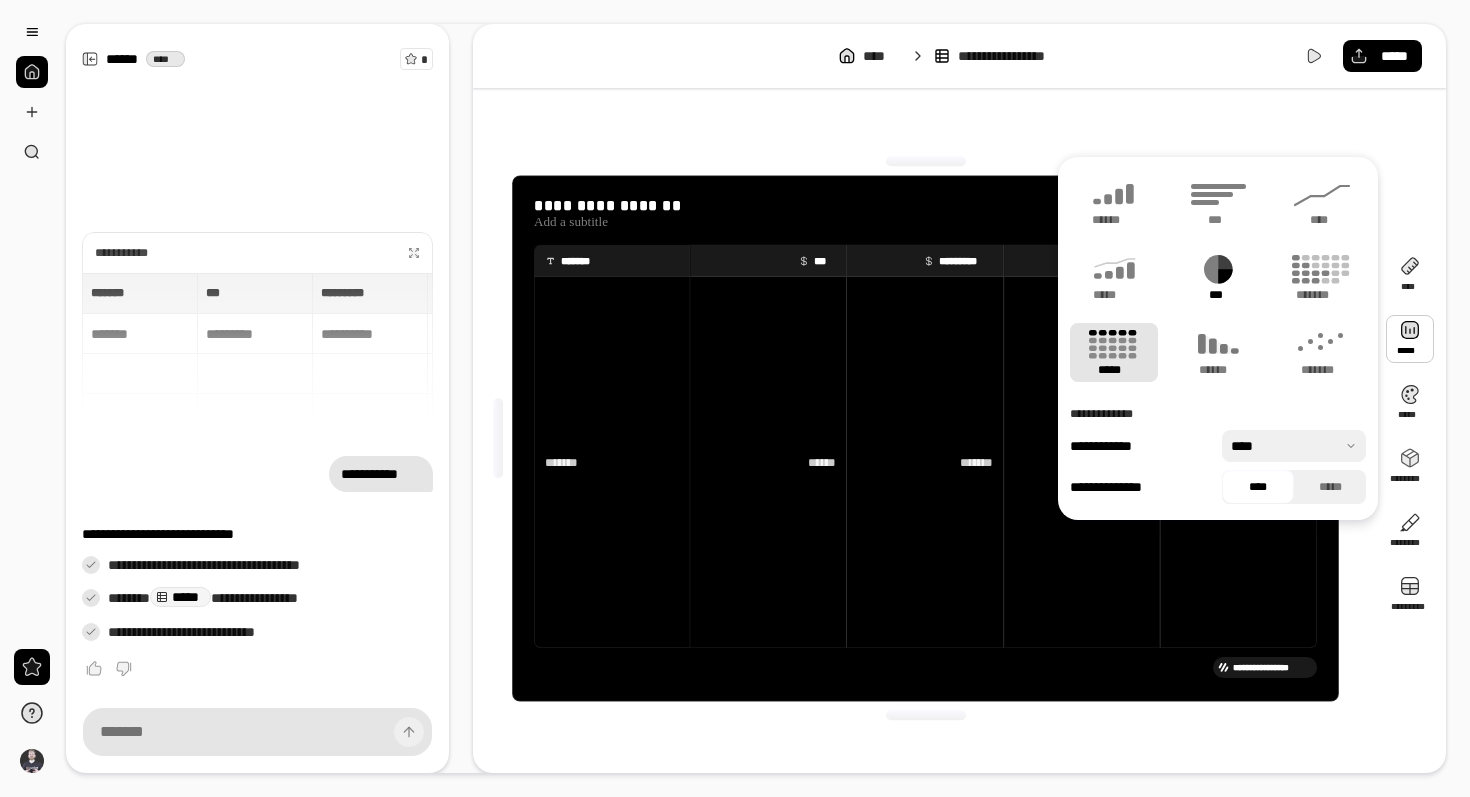 click 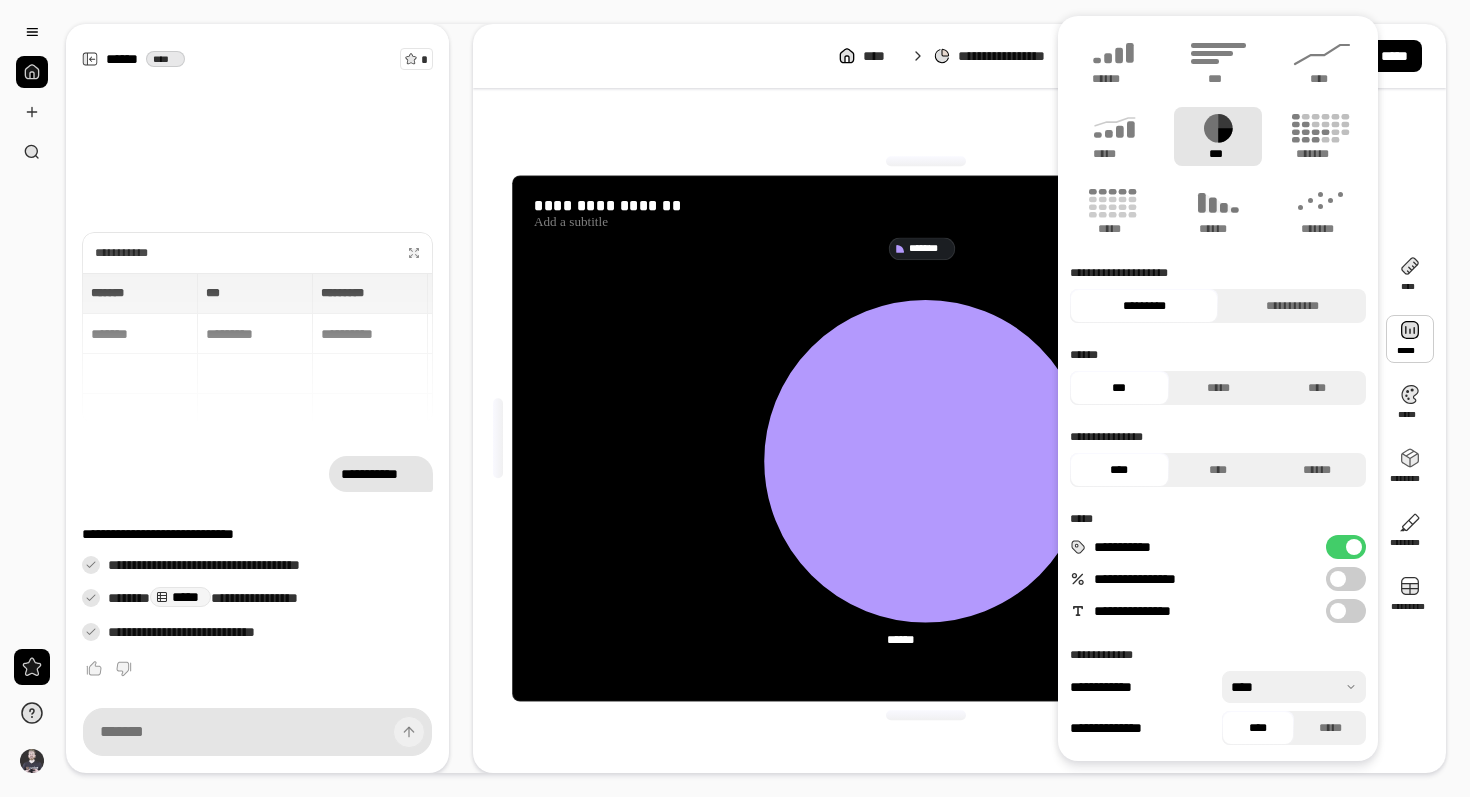 click on "**********" at bounding box center [925, 438] 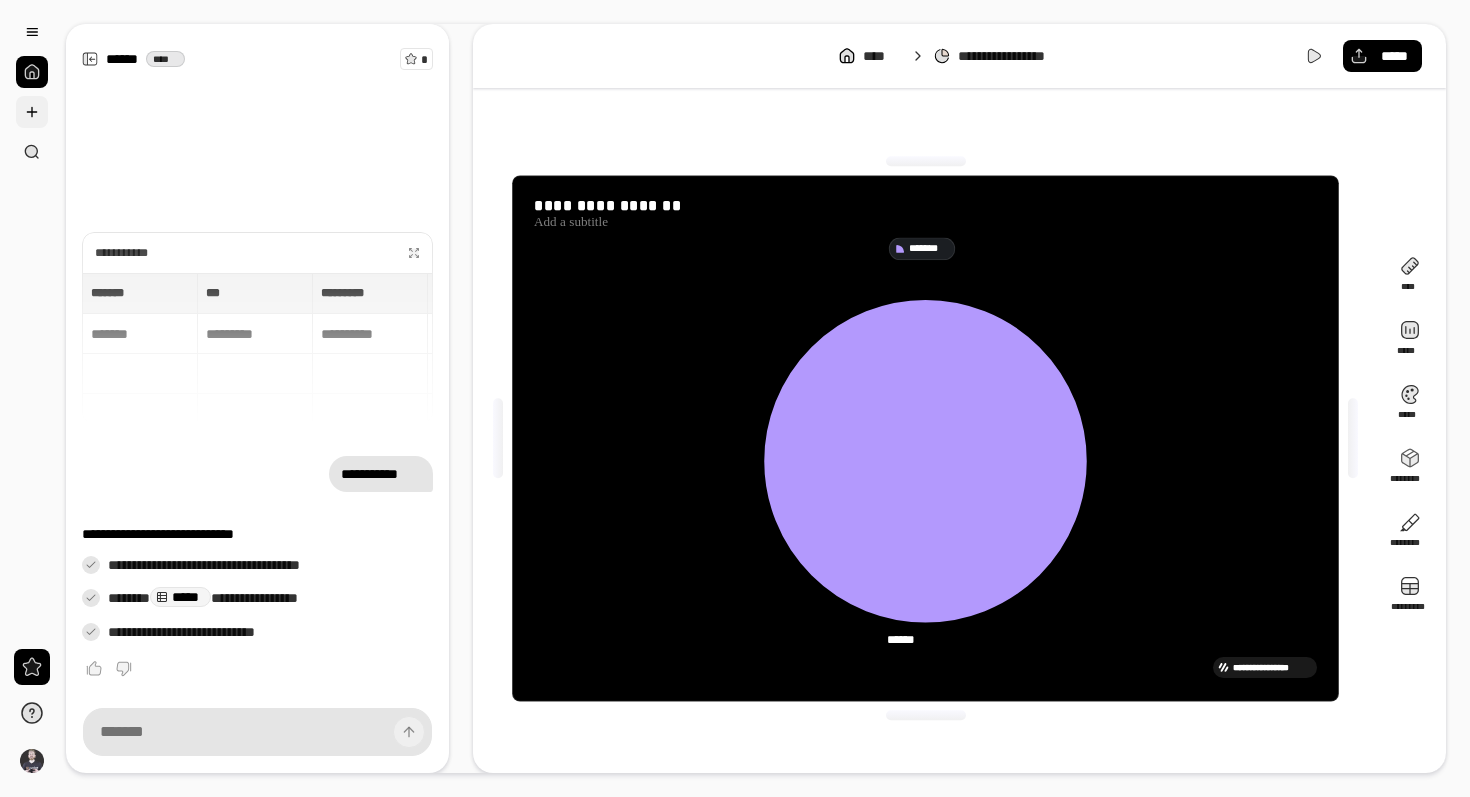 click at bounding box center (32, 112) 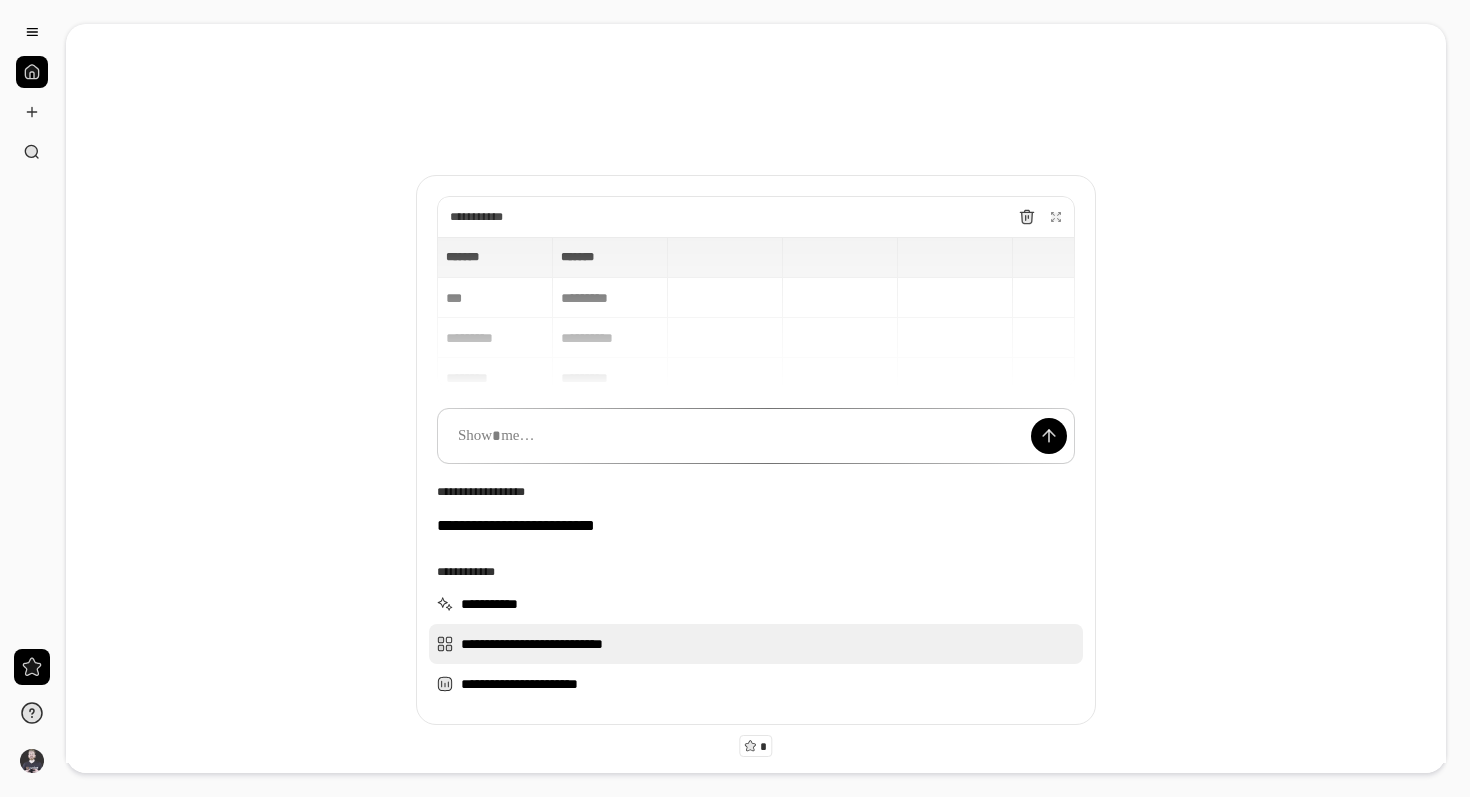 click on "**********" at bounding box center (756, 644) 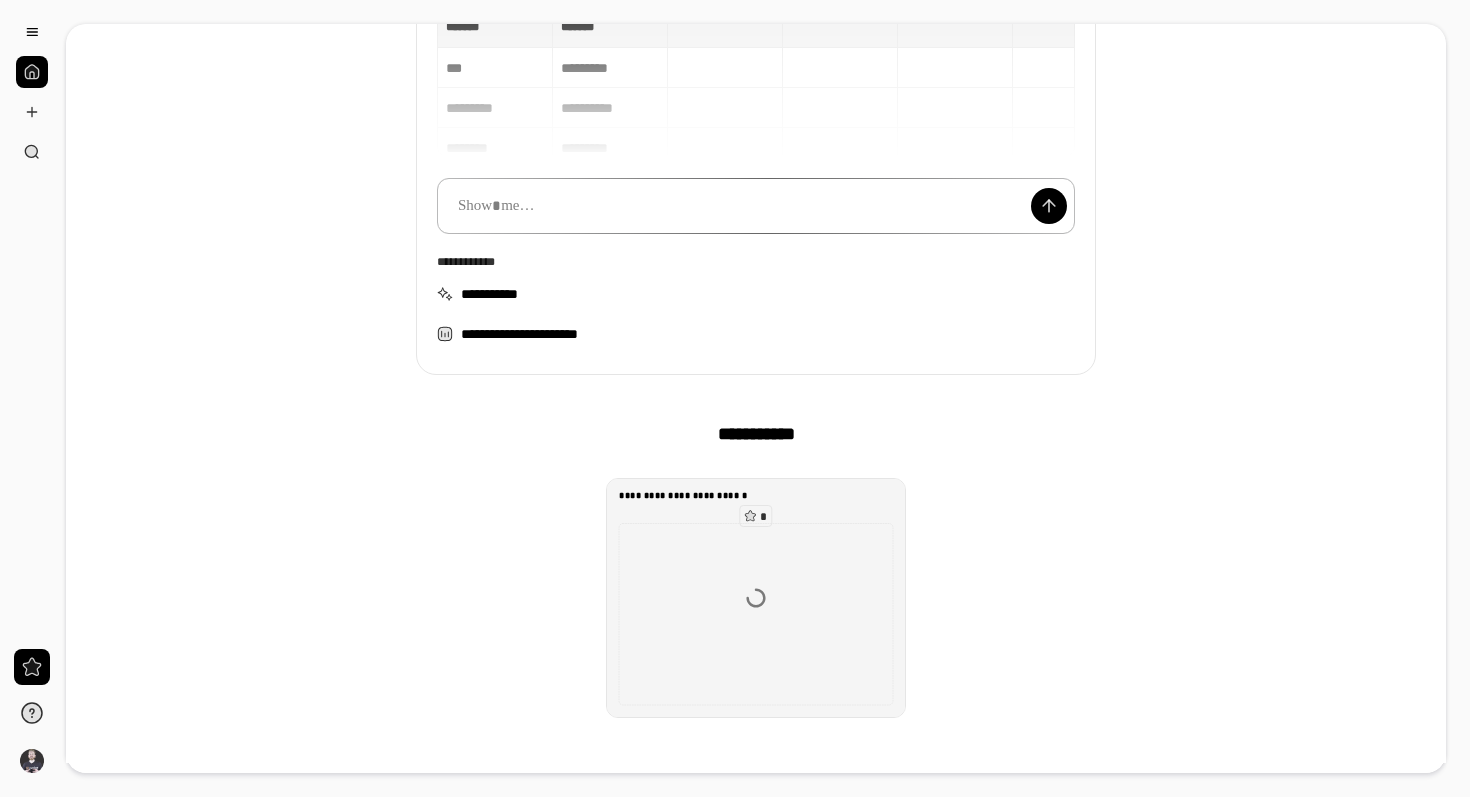 scroll, scrollTop: 336, scrollLeft: 0, axis: vertical 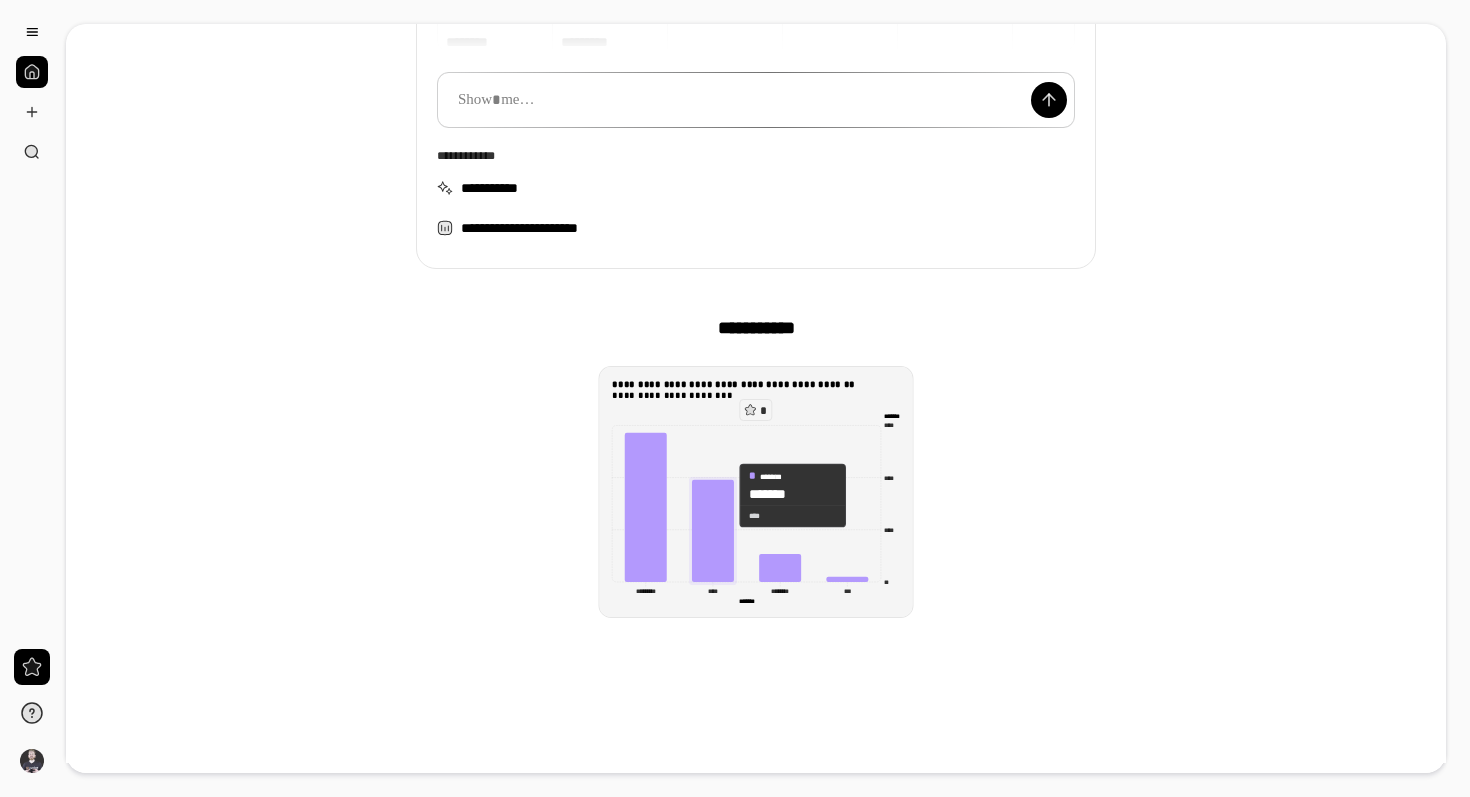 click 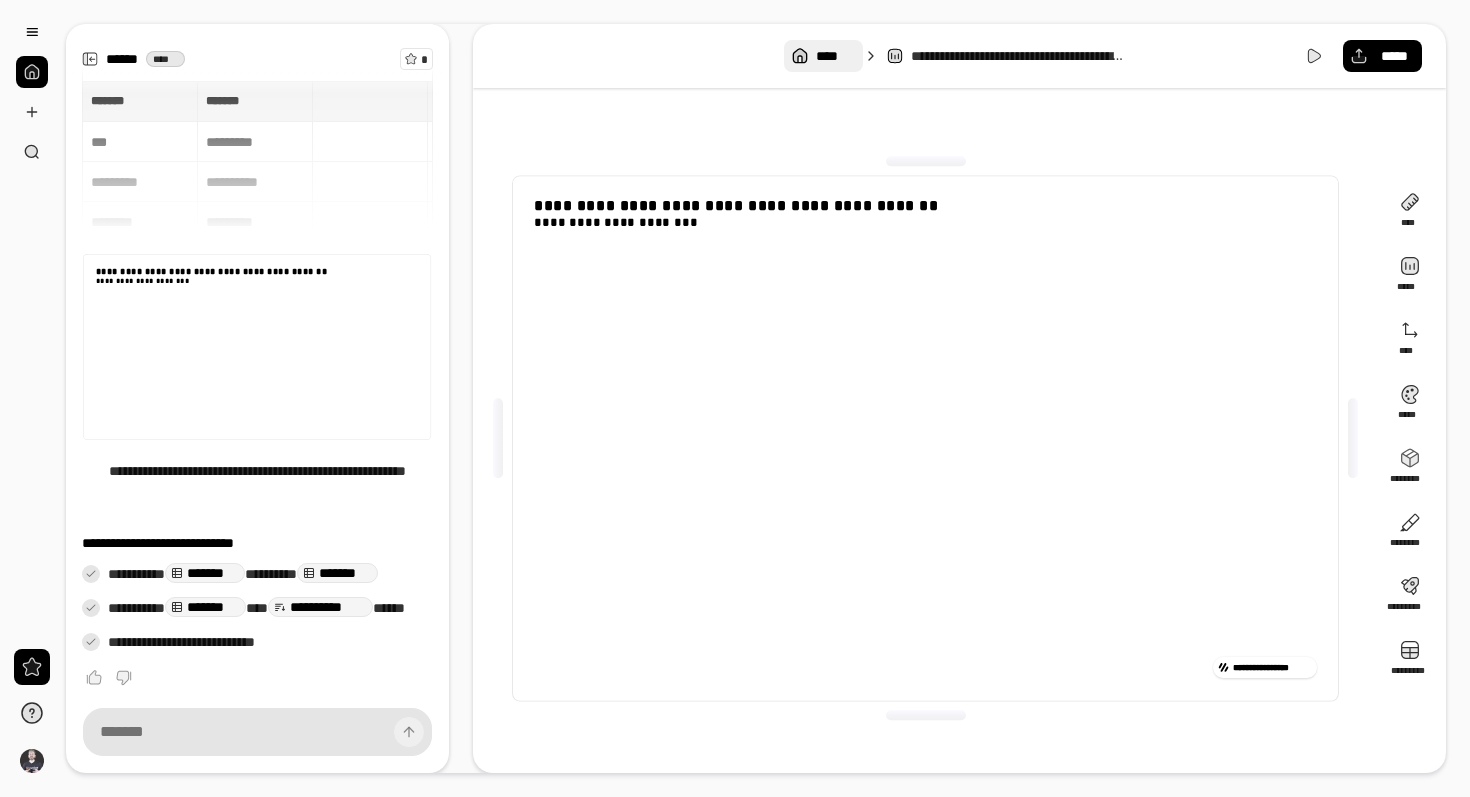 scroll, scrollTop: 8, scrollLeft: 0, axis: vertical 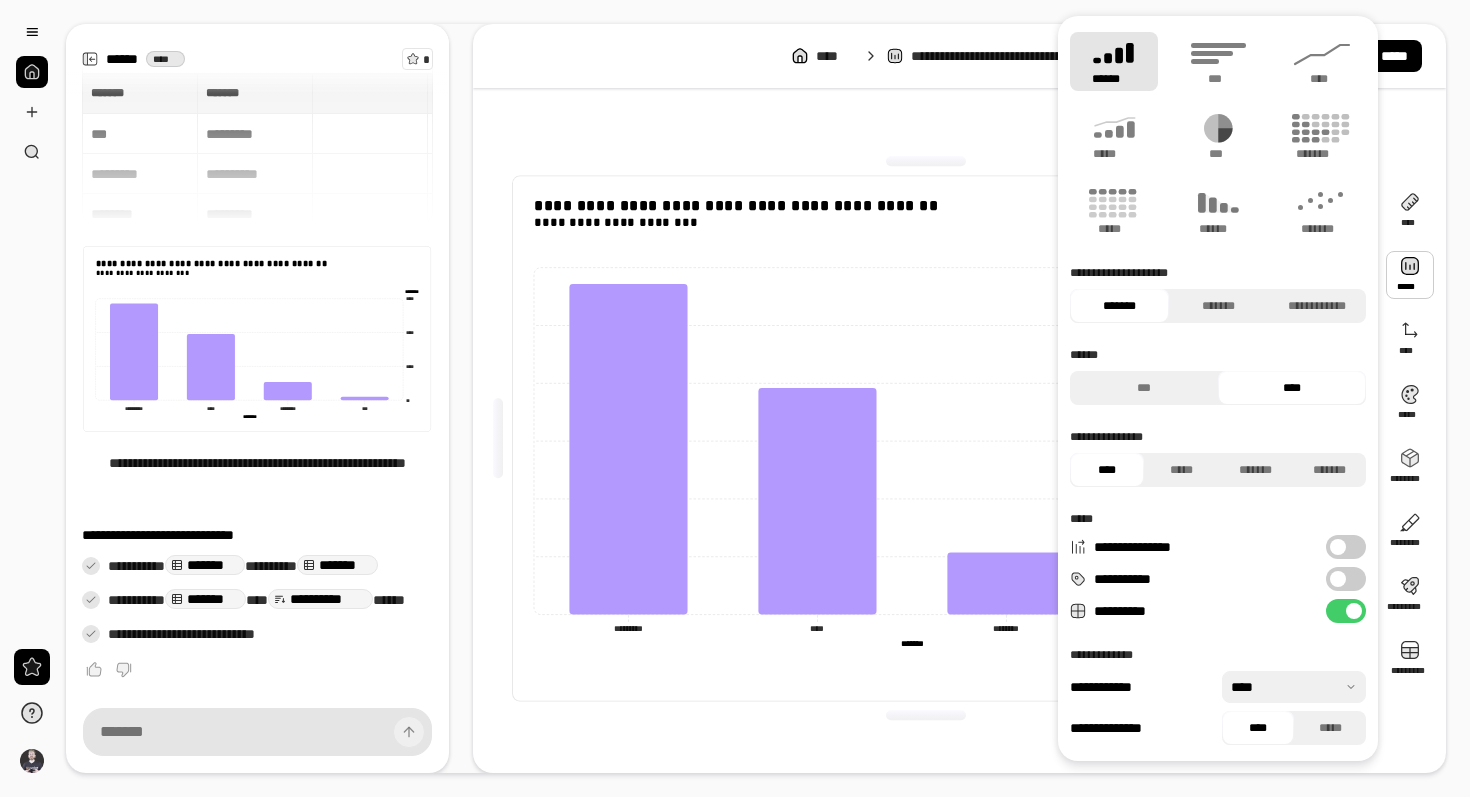 click at bounding box center (1410, 275) 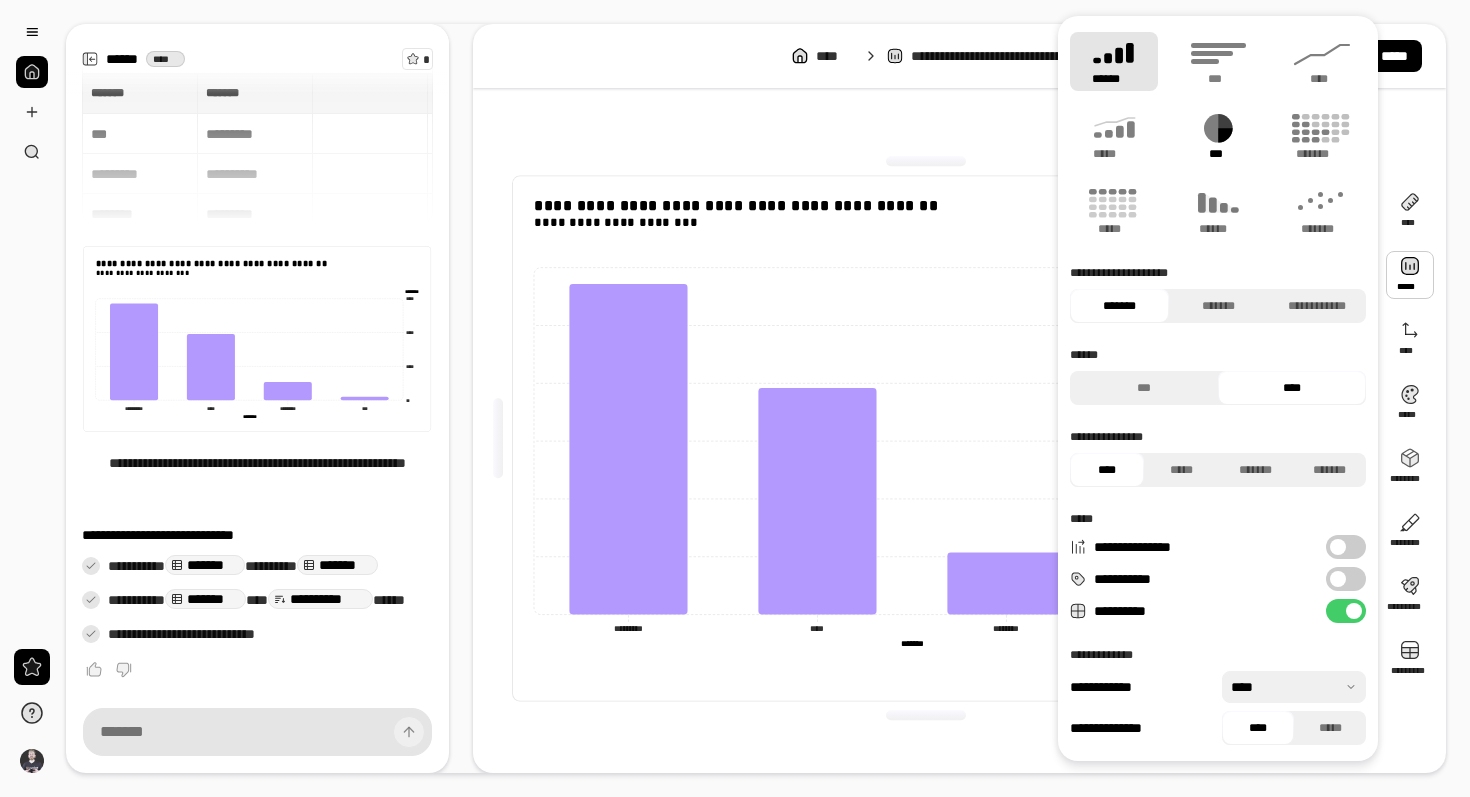 click 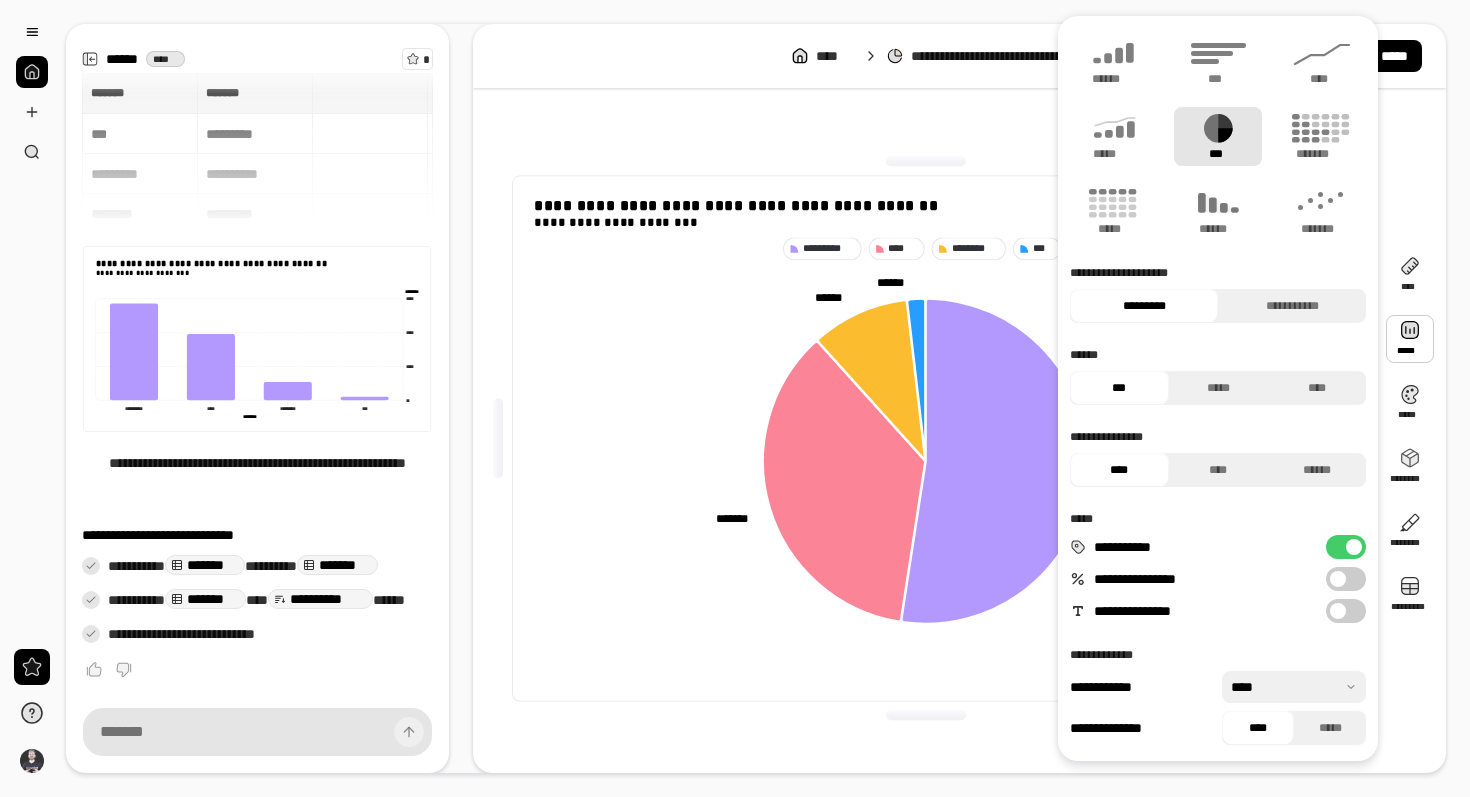 click 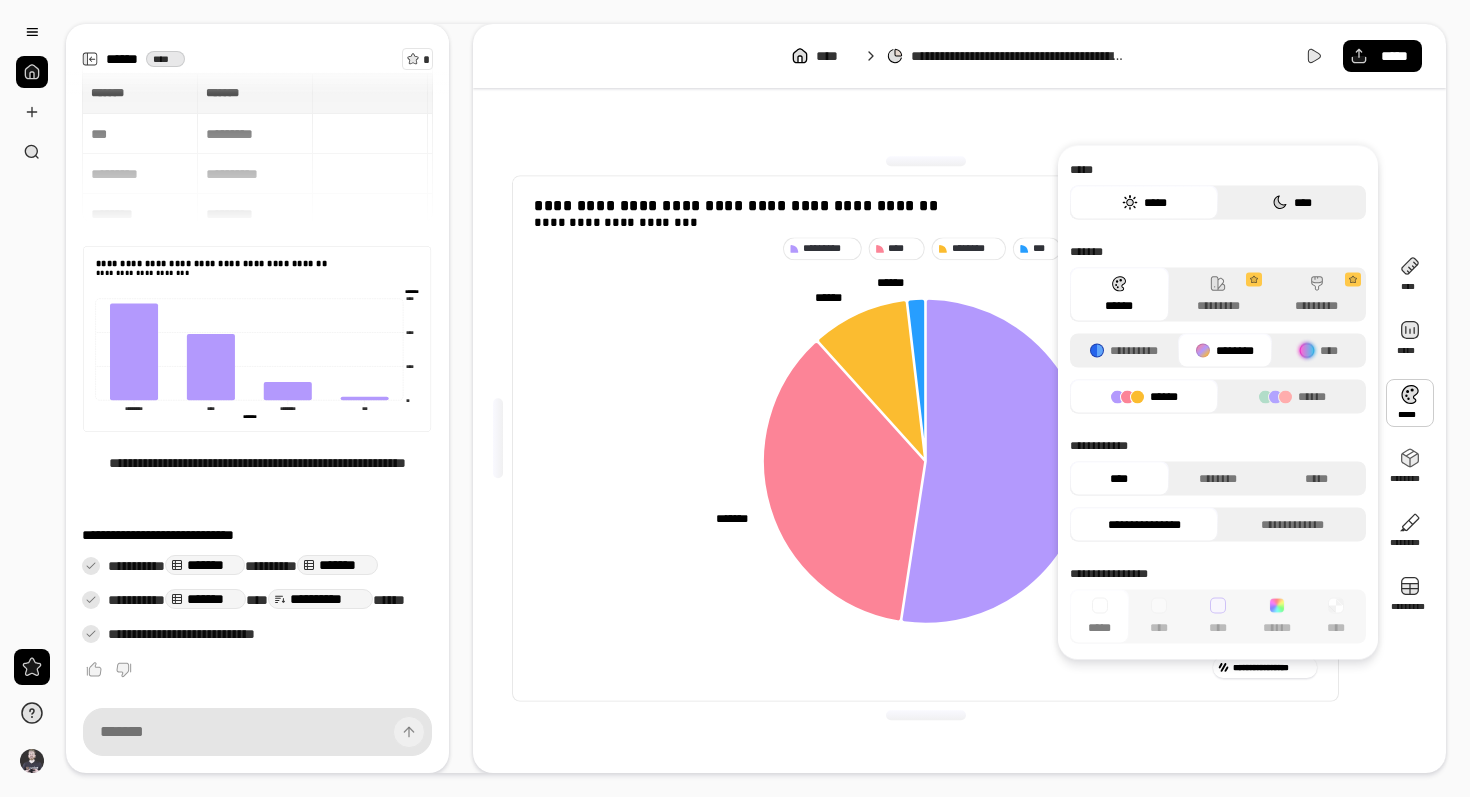 click on "****" at bounding box center [1292, 203] 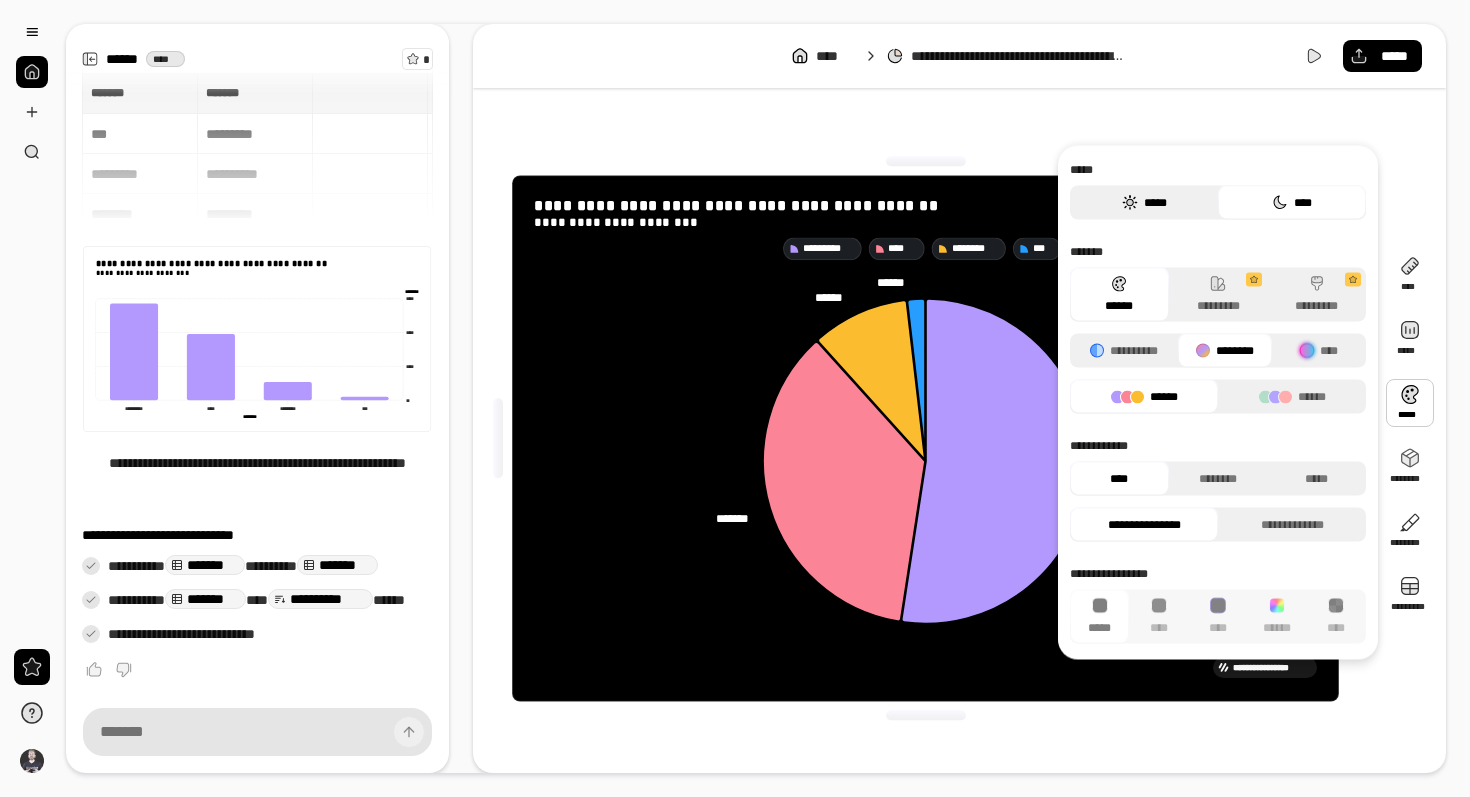 click on "*****" at bounding box center [1144, 203] 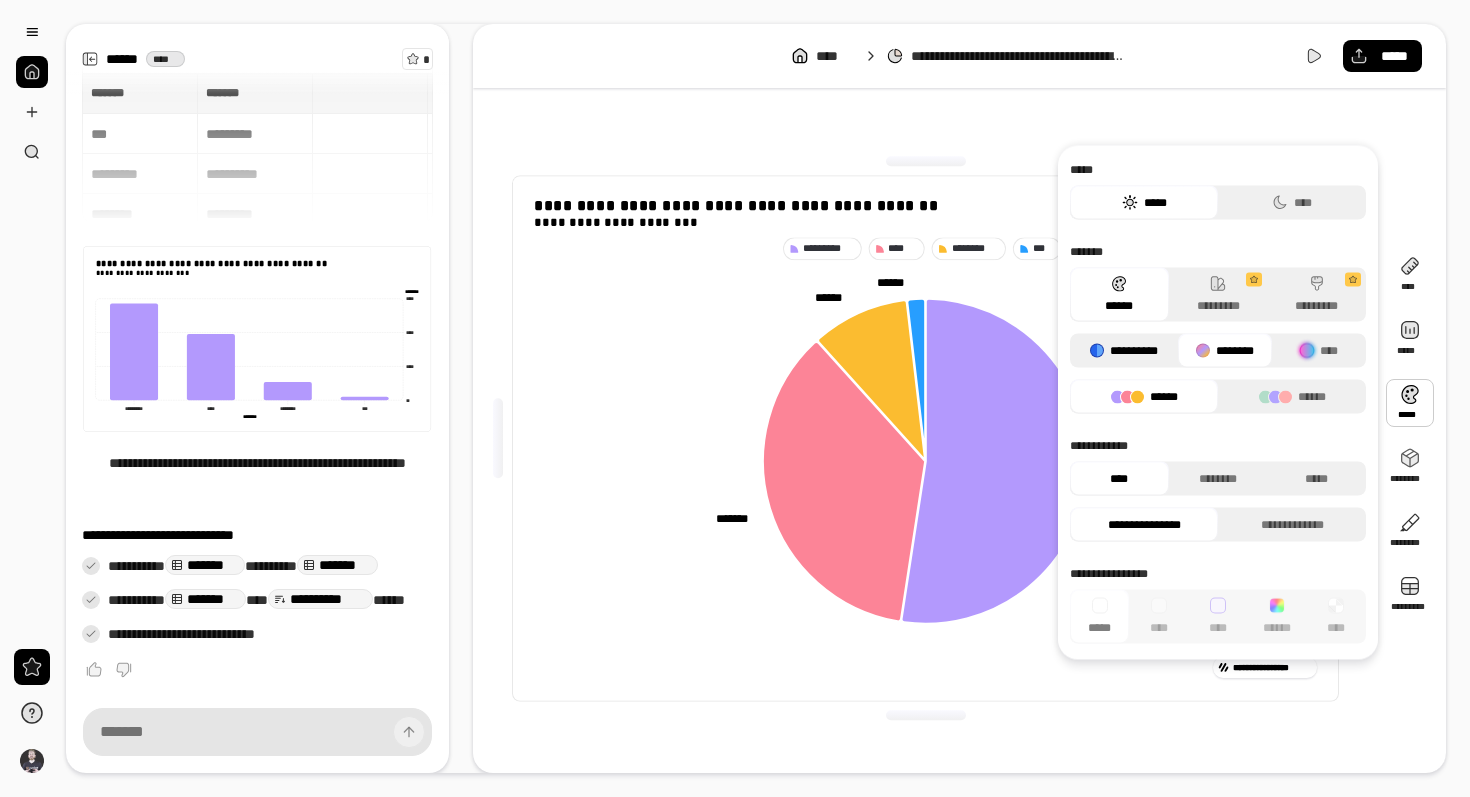 click on "**********" at bounding box center (1124, 351) 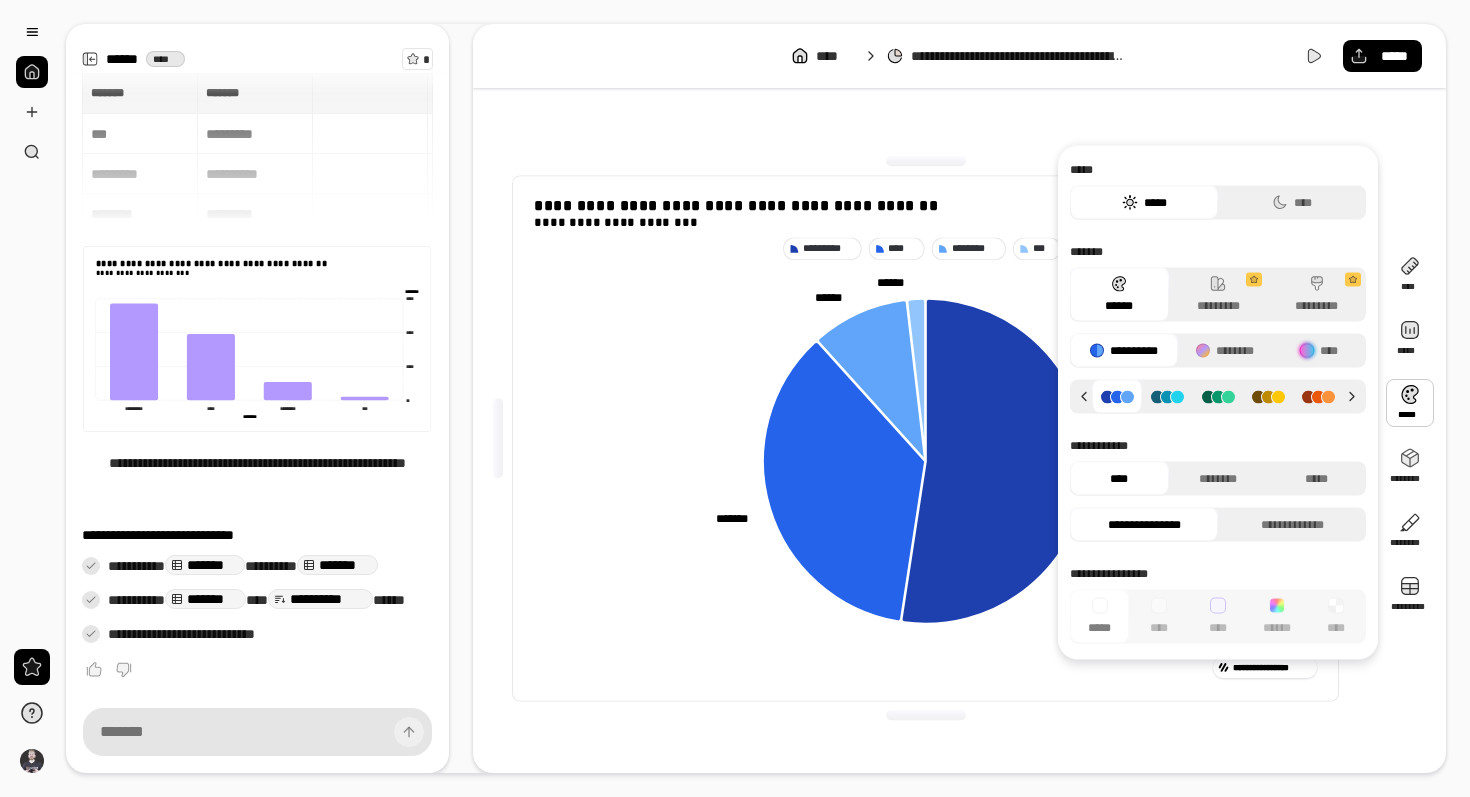 click at bounding box center [1268, 396] 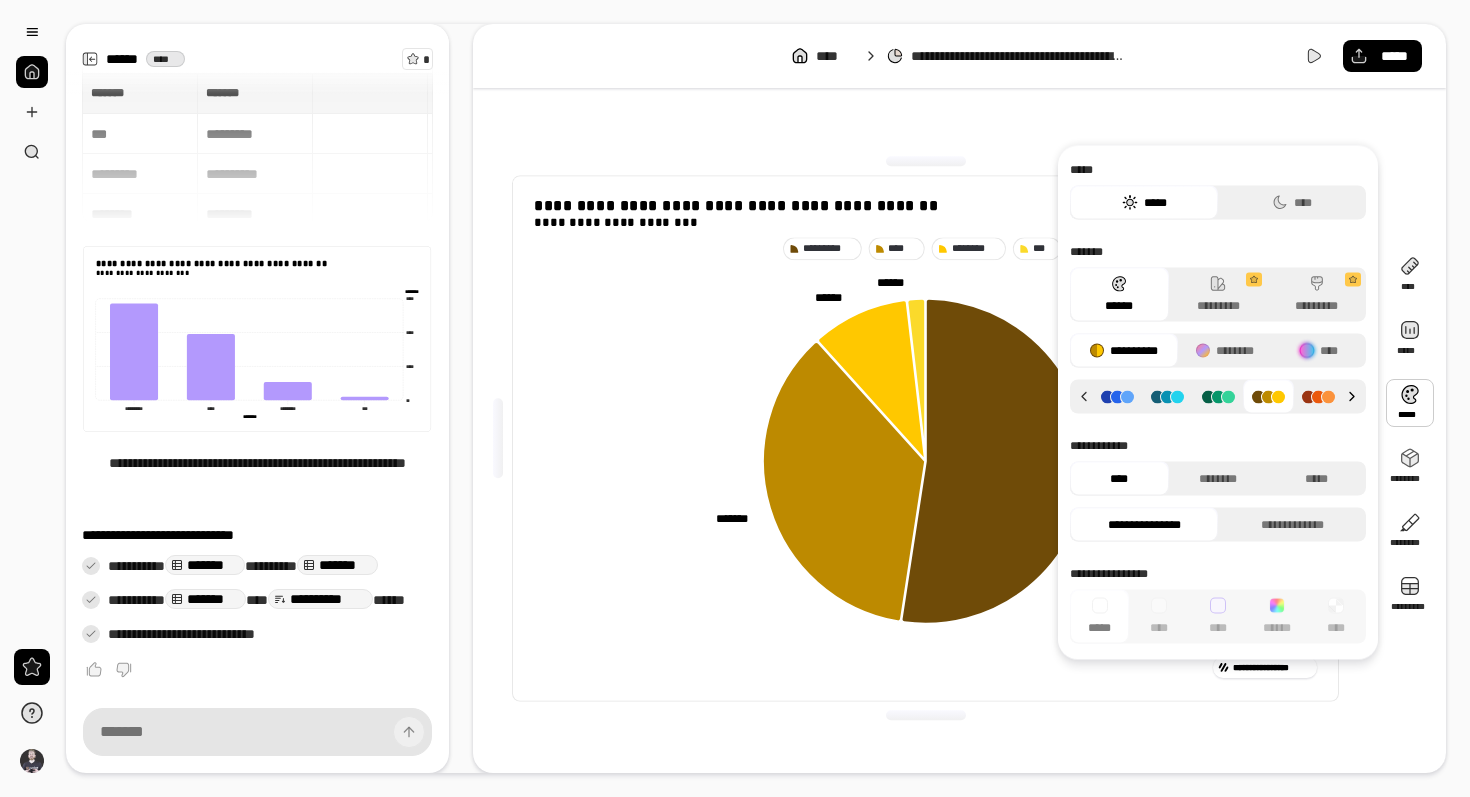 click 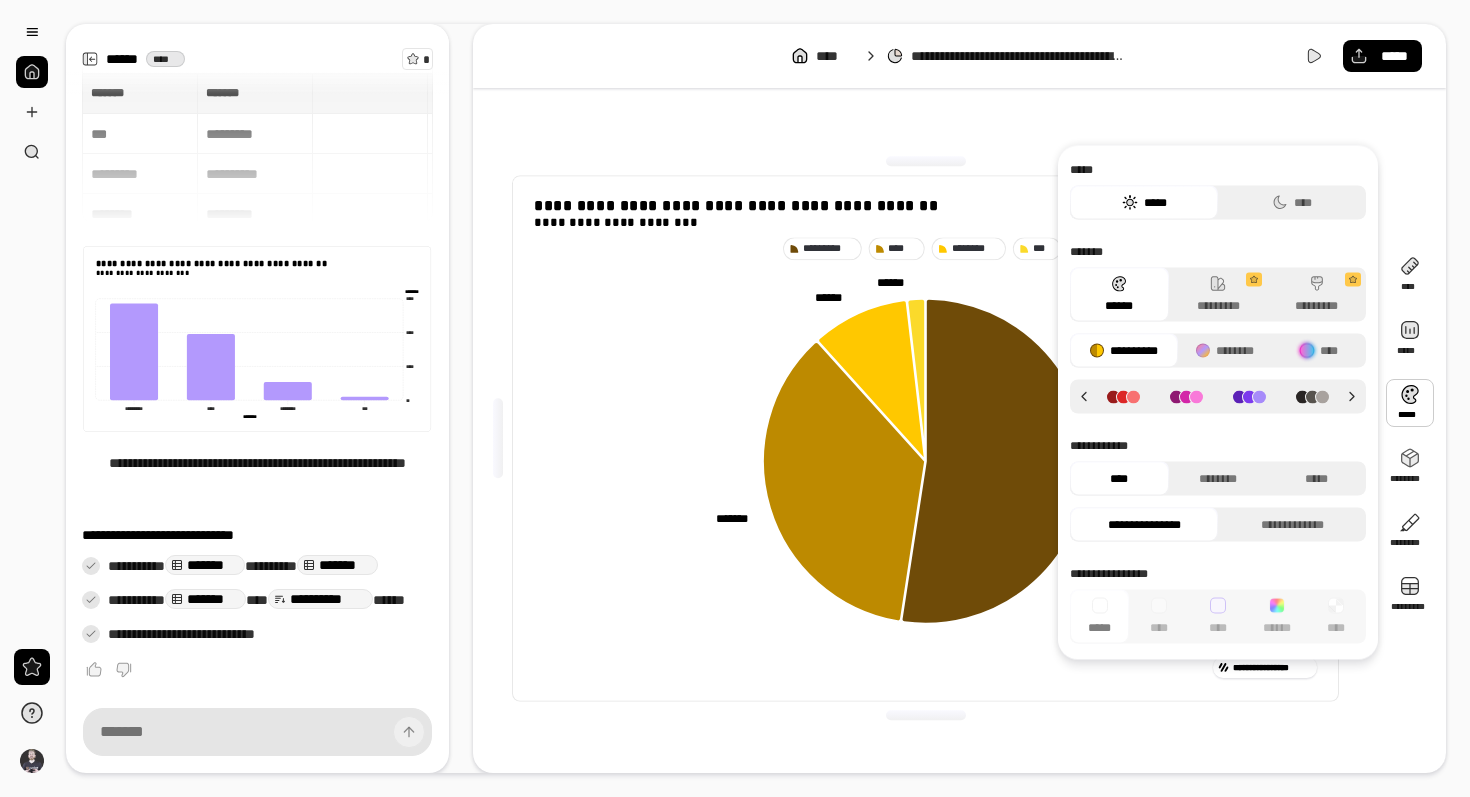 click 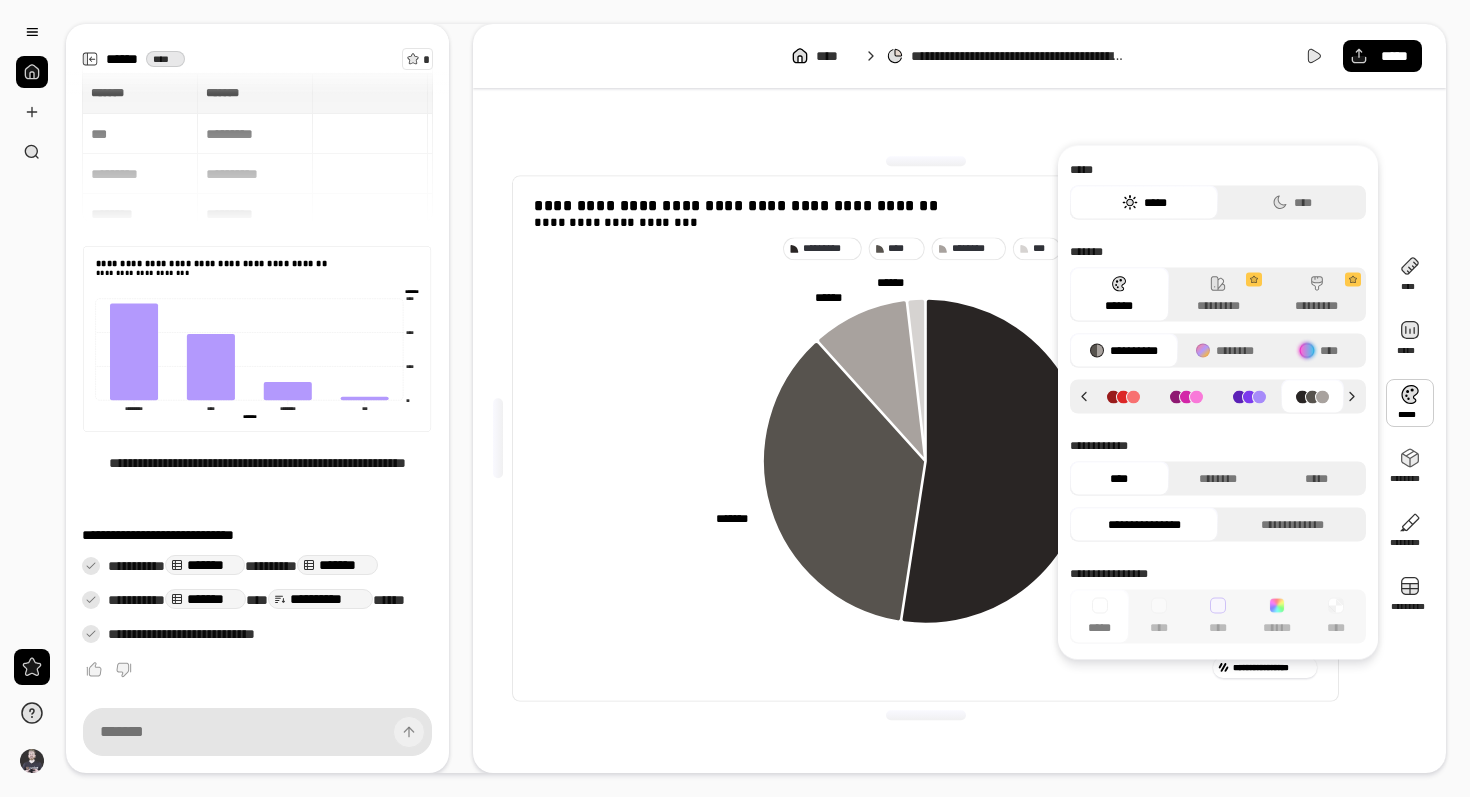 click on "**********" at bounding box center [1218, 403] 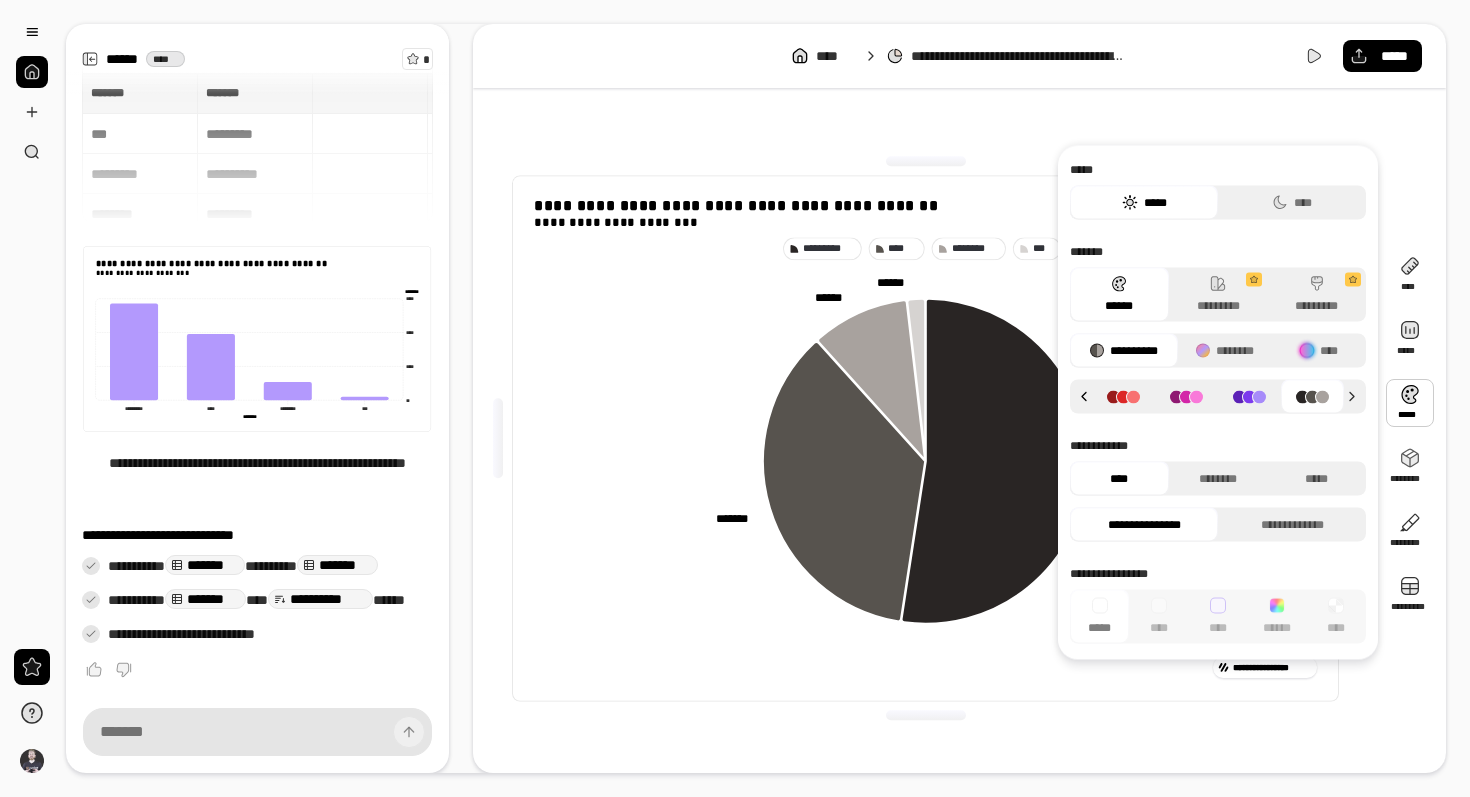 click 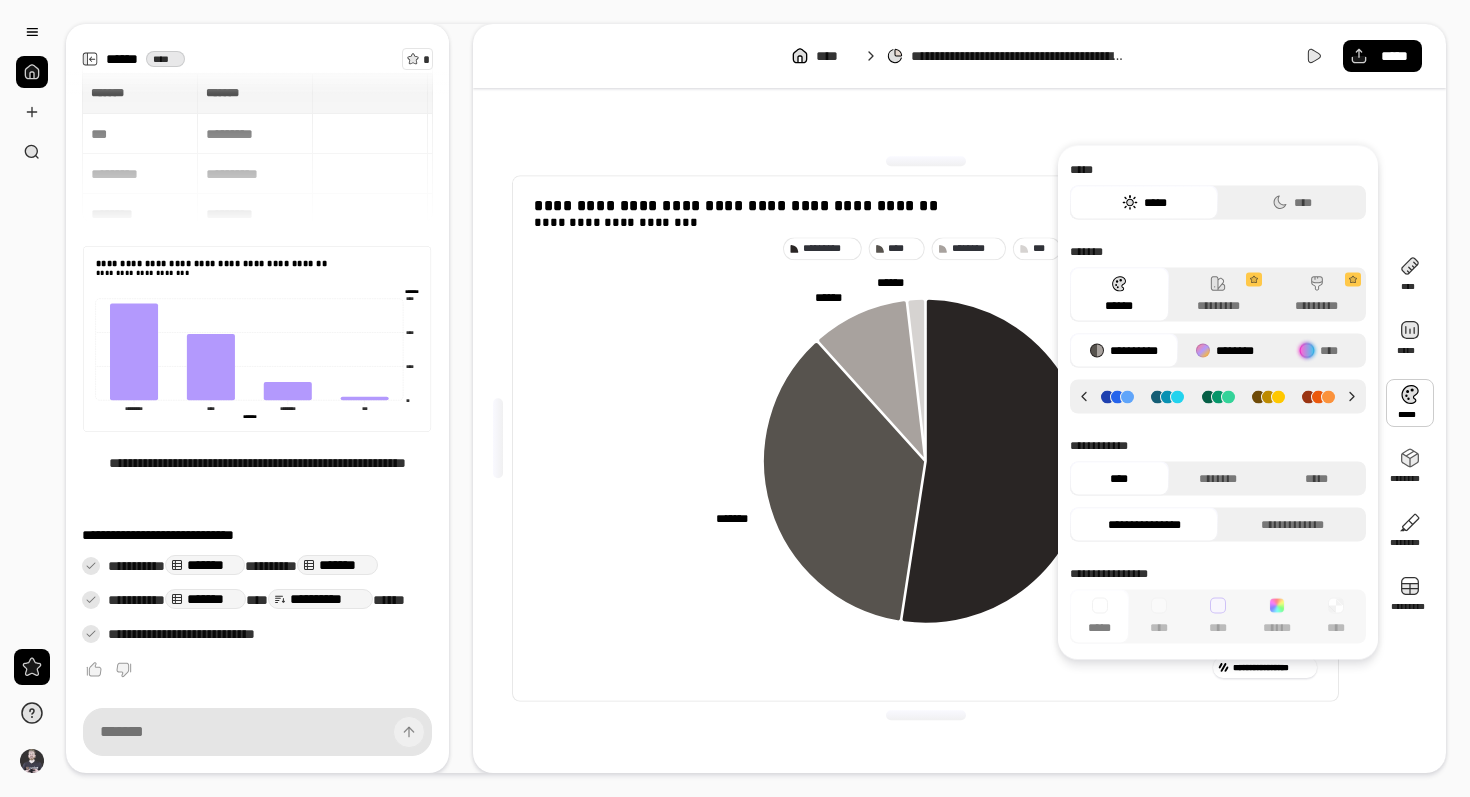 click on "********" at bounding box center [1225, 351] 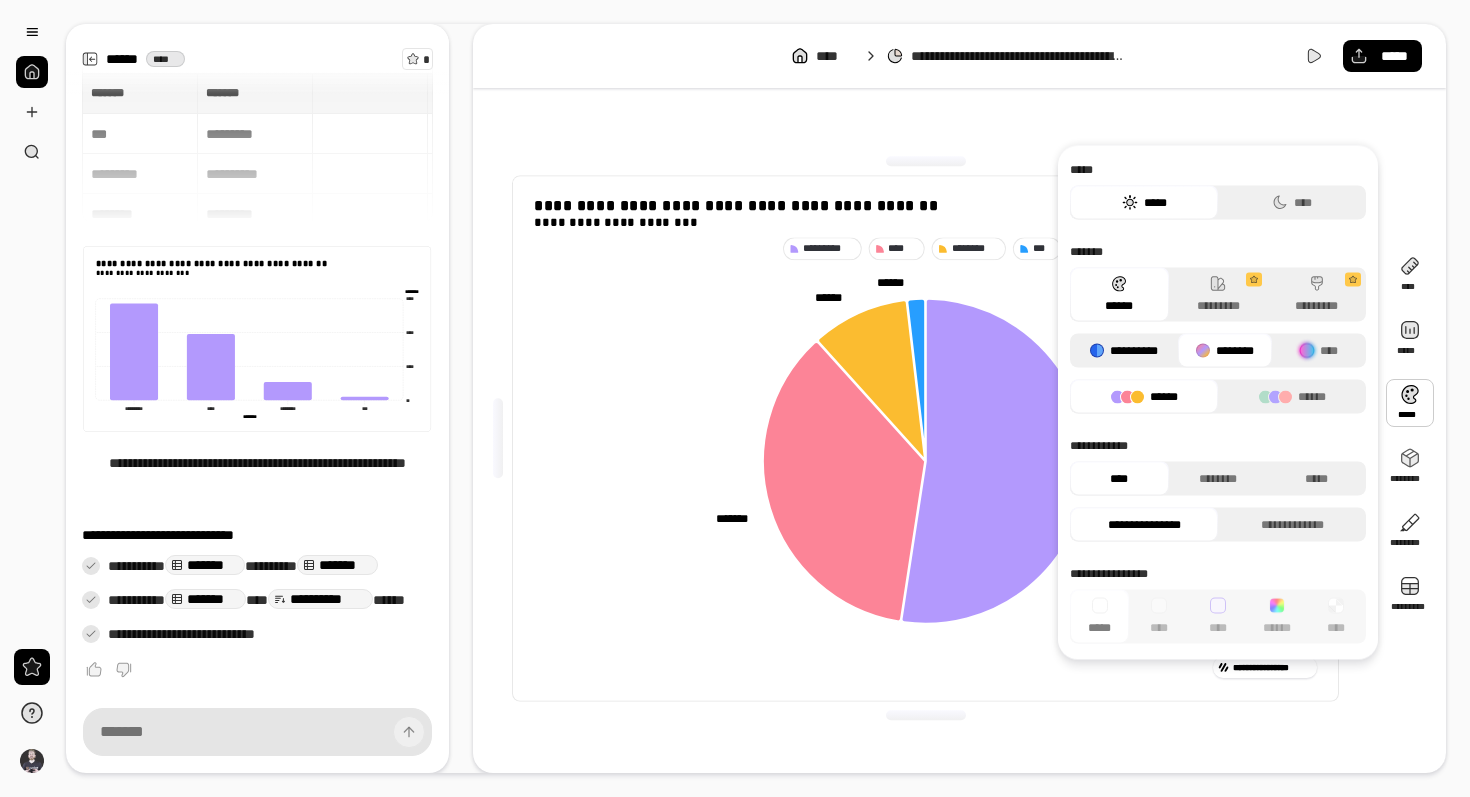 click on "**********" at bounding box center [1124, 351] 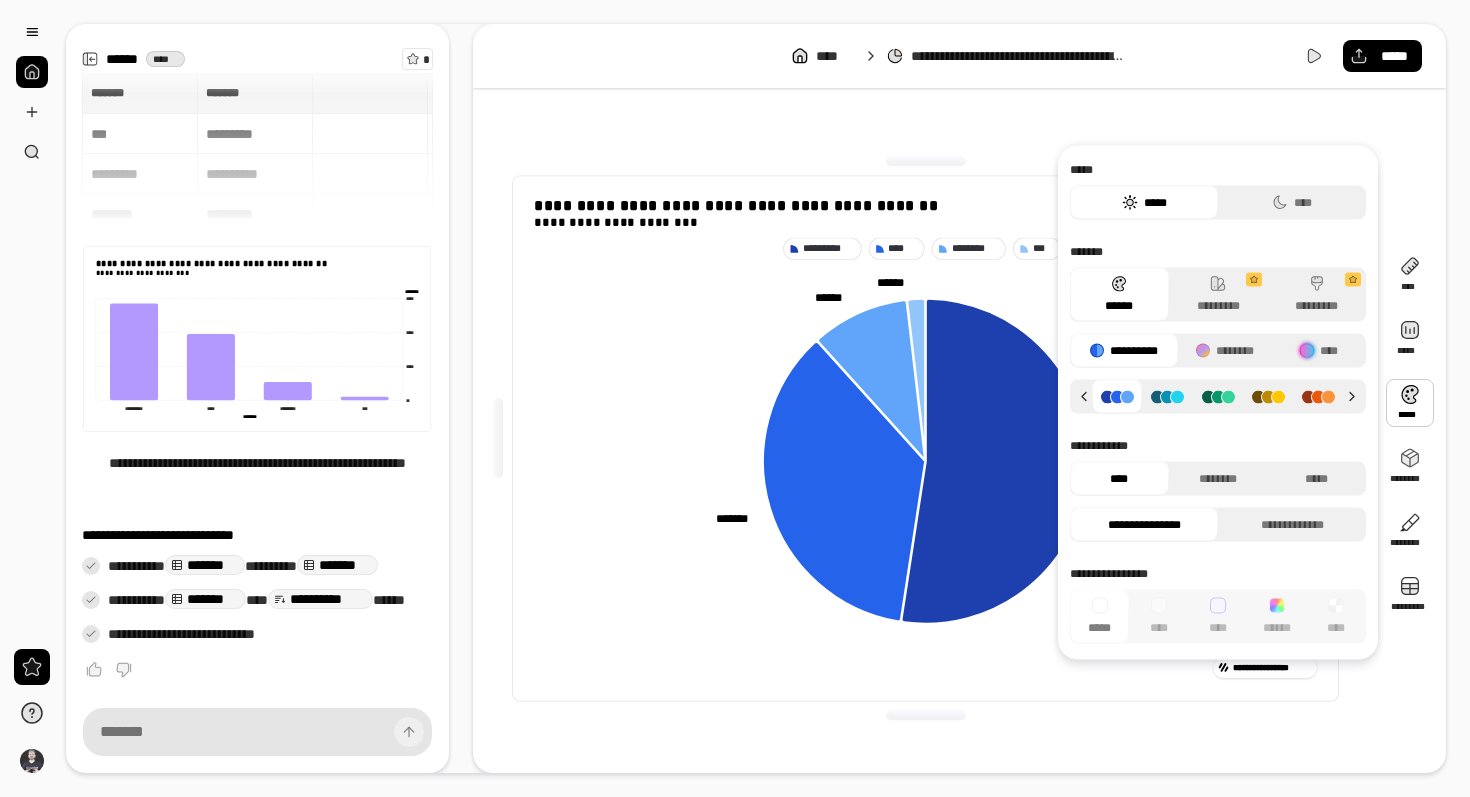 click 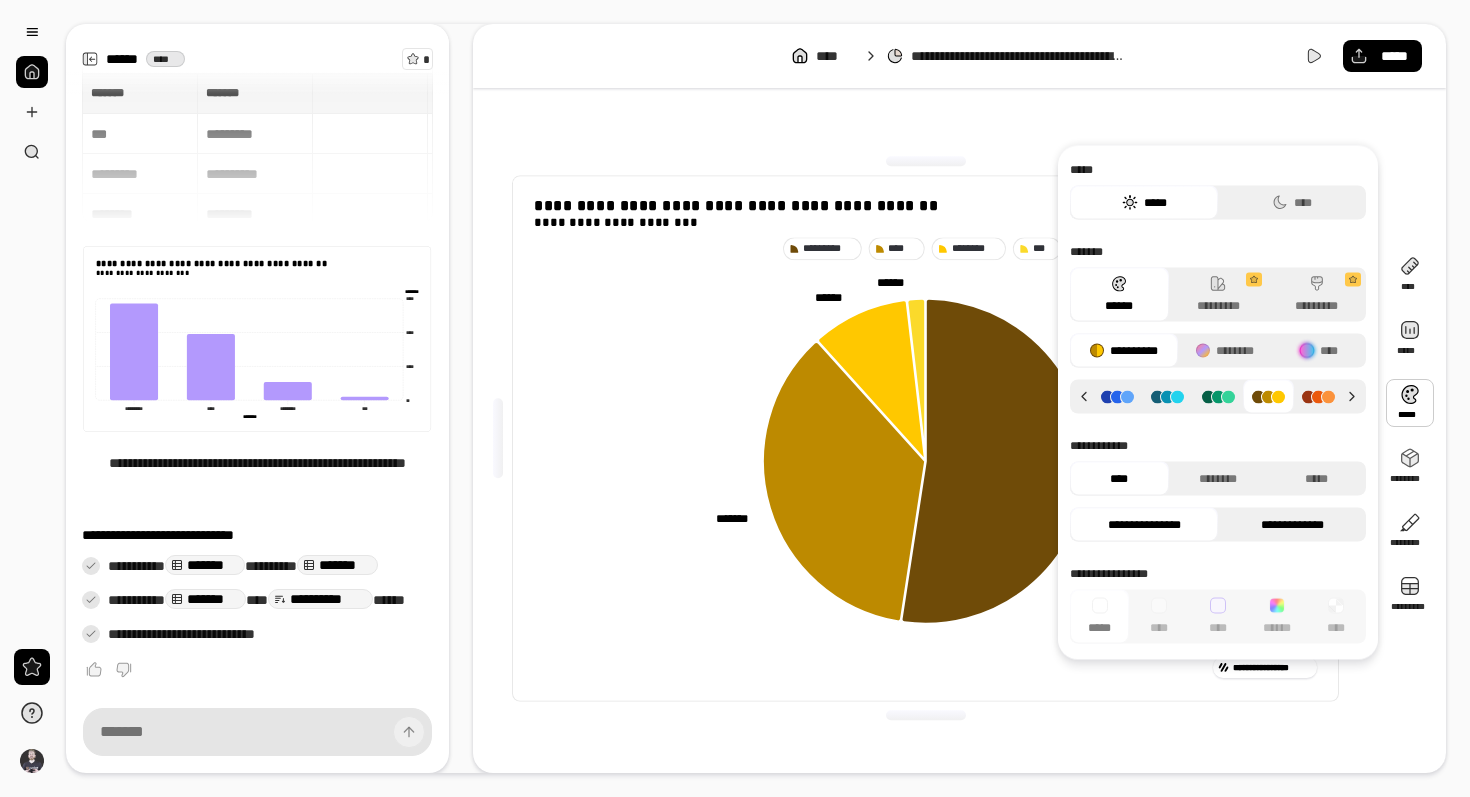 click on "**********" at bounding box center (1292, 525) 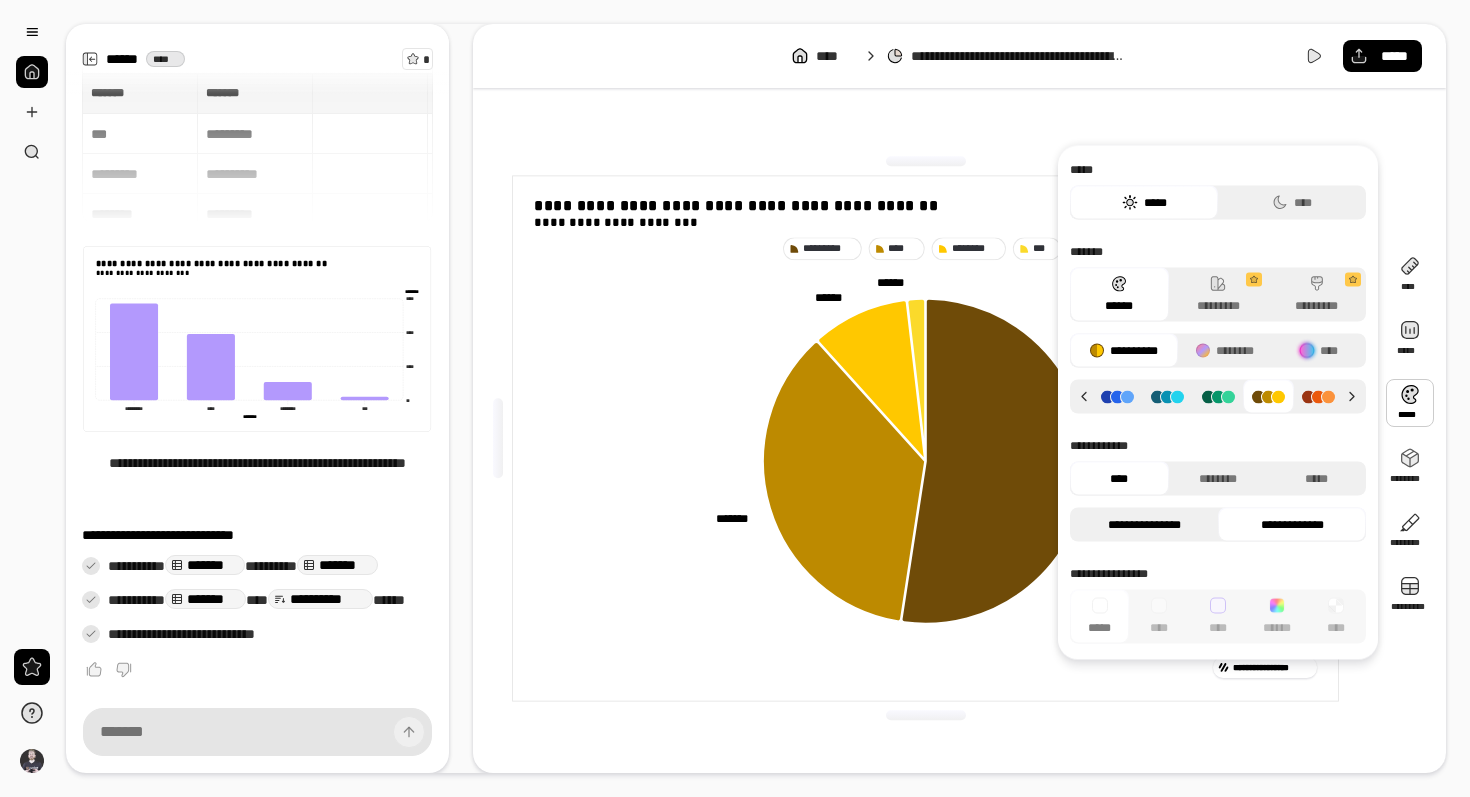 click on "**********" at bounding box center (1144, 525) 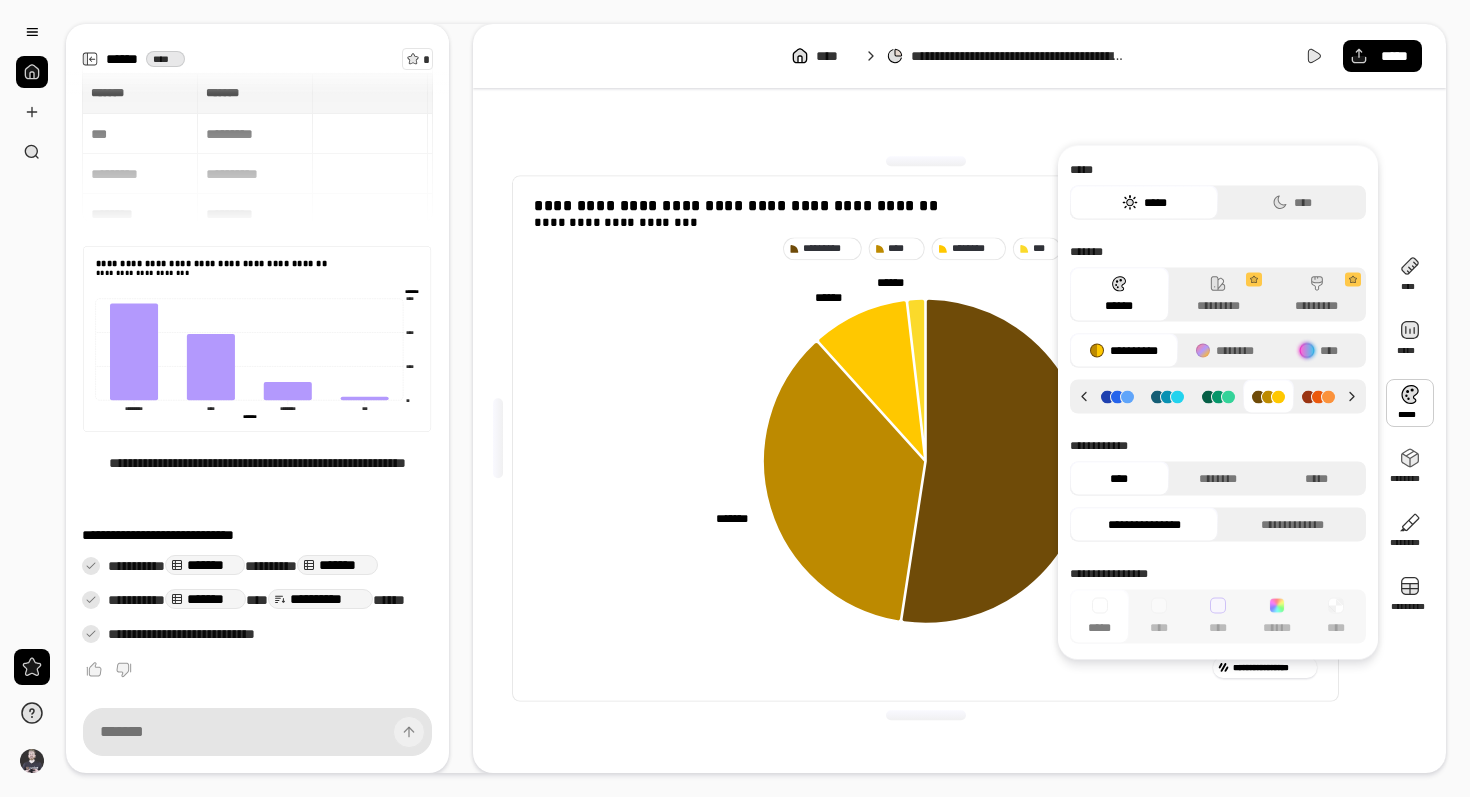 click on "**********" at bounding box center [925, 438] 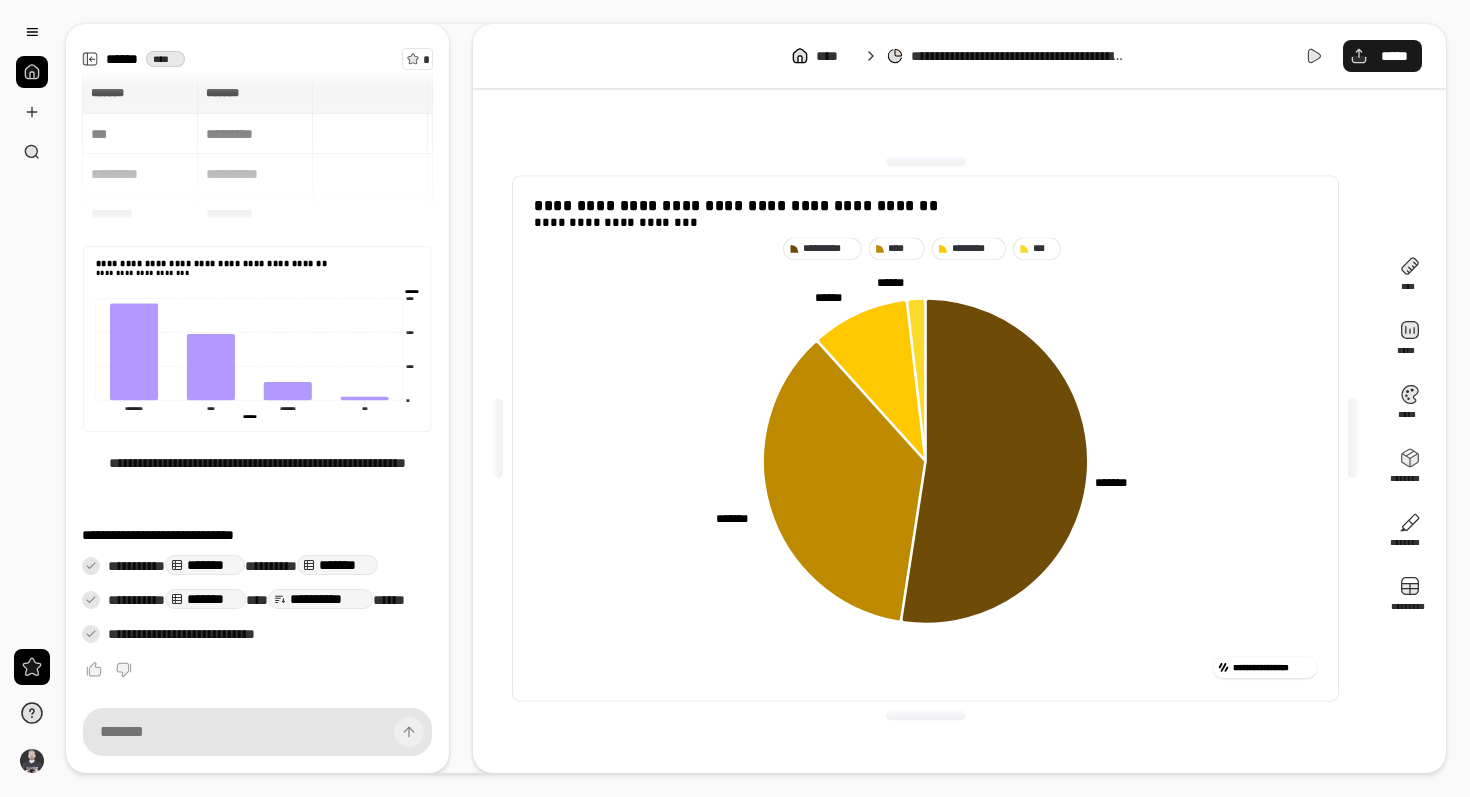 click on "*****" at bounding box center [1382, 56] 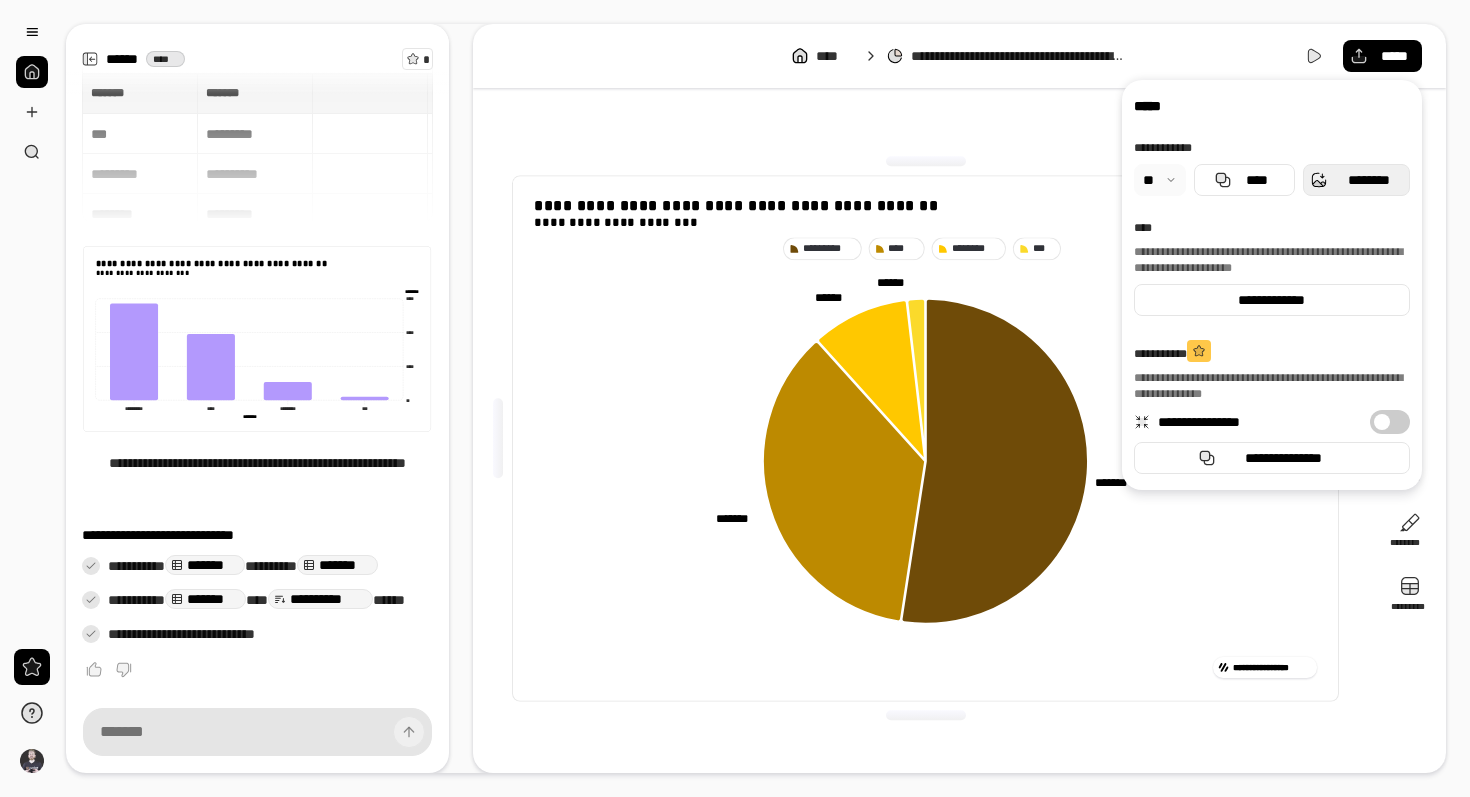 click on "********" at bounding box center (1368, 180) 